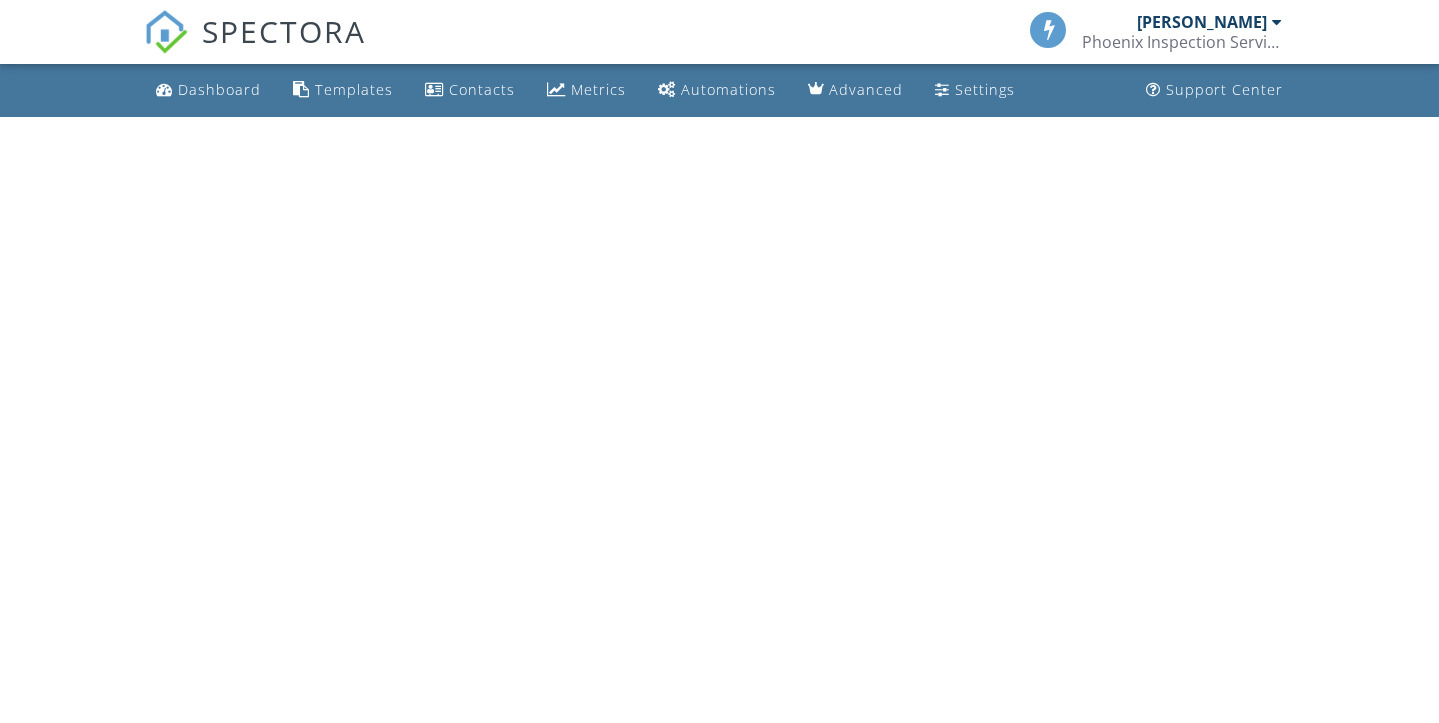 scroll, scrollTop: 0, scrollLeft: 0, axis: both 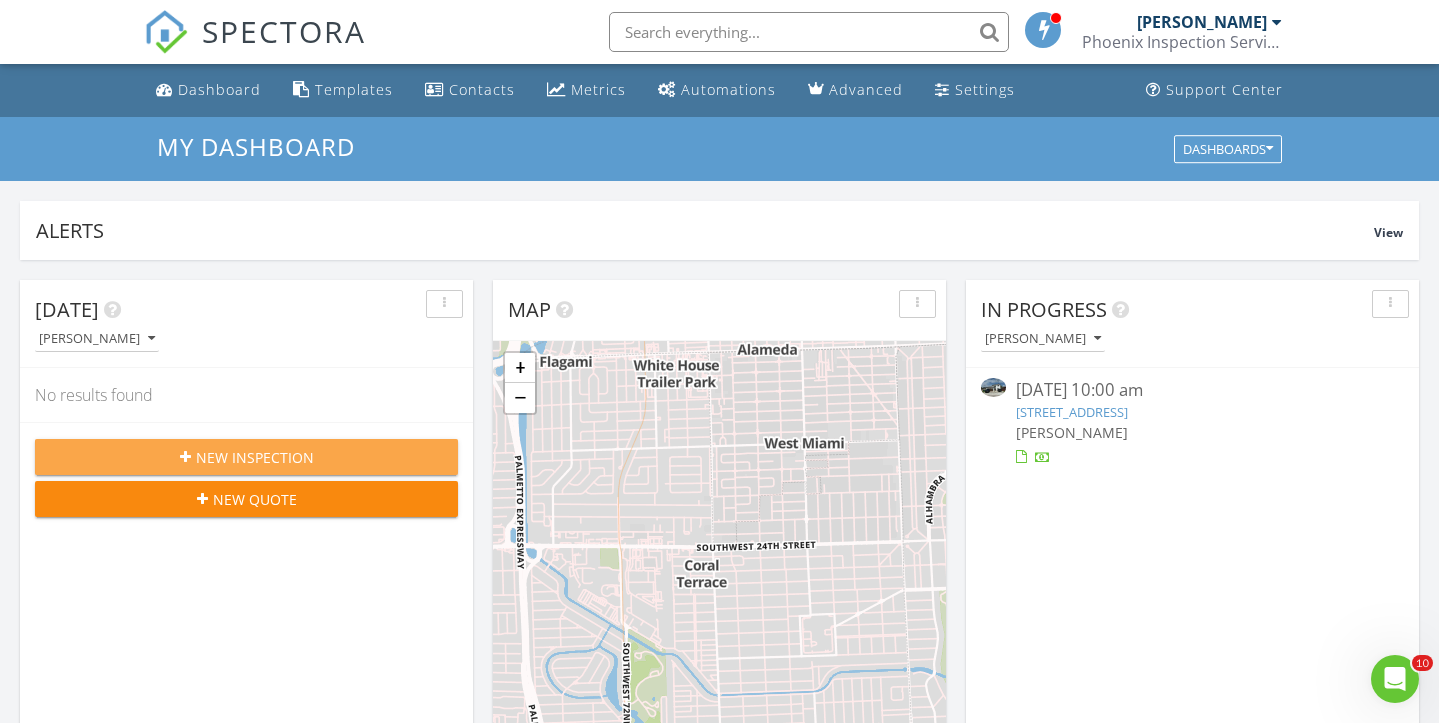 click on "New Inspection" at bounding box center [255, 457] 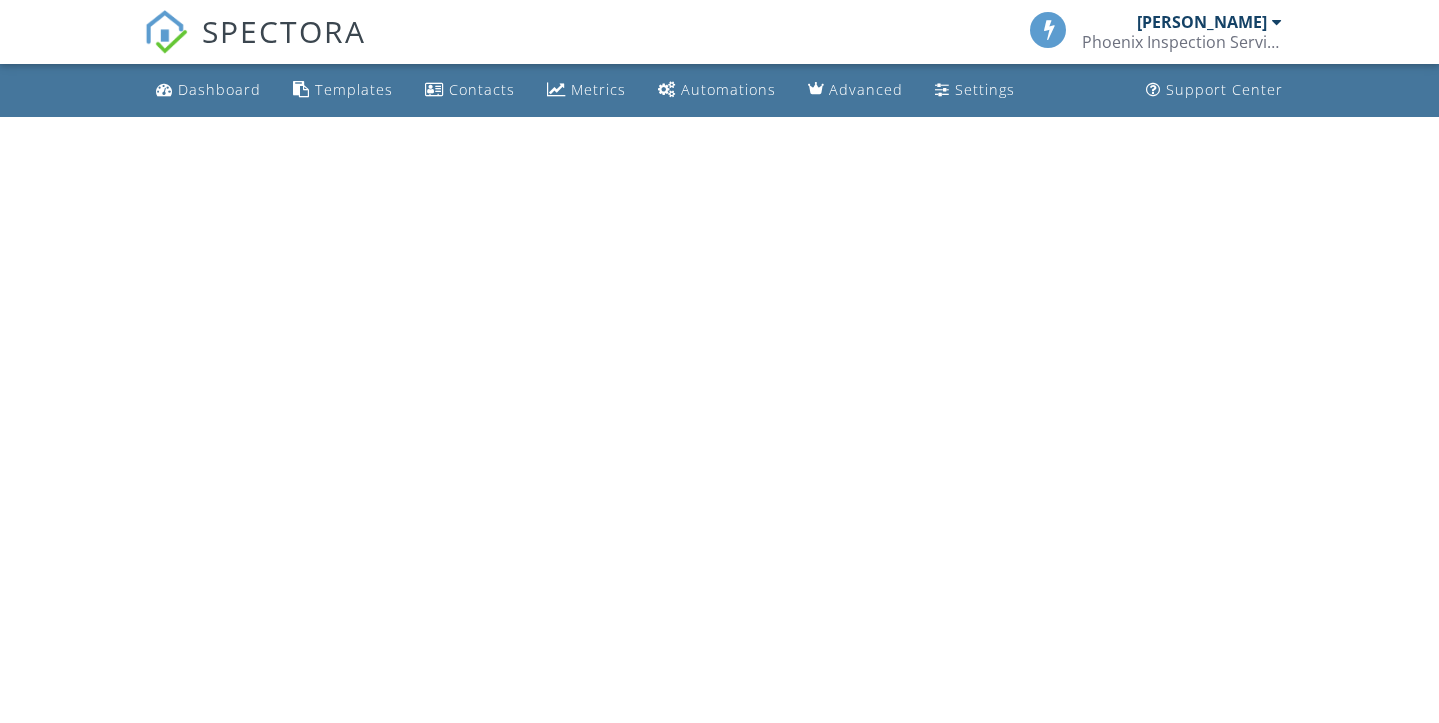 scroll, scrollTop: 0, scrollLeft: 0, axis: both 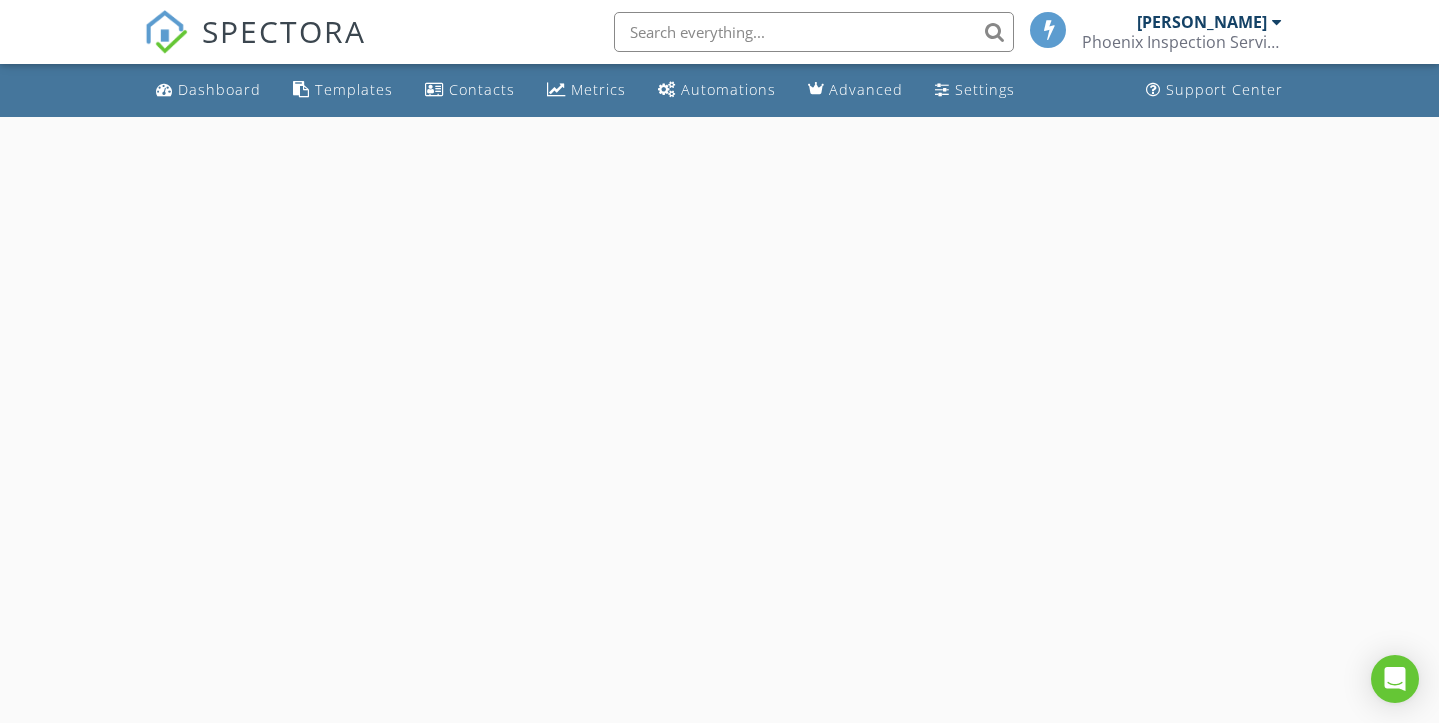select on "6" 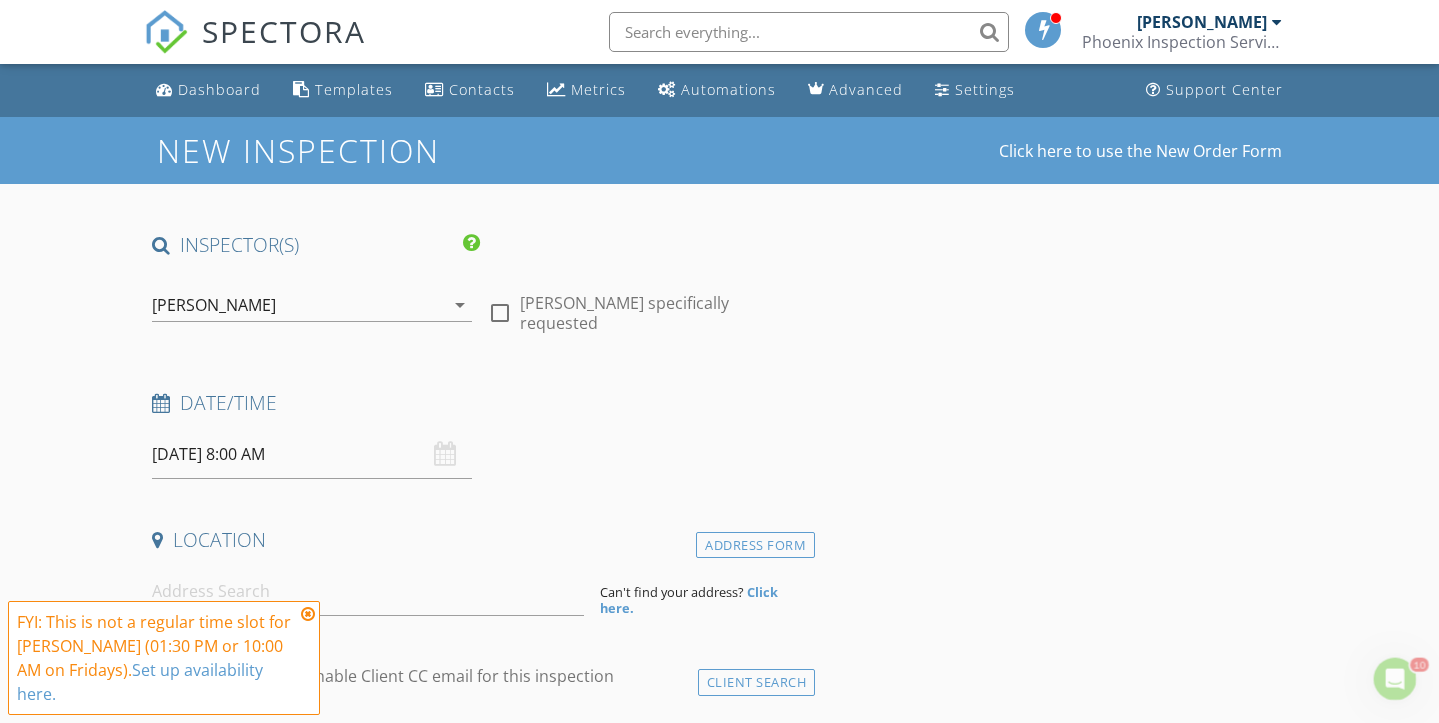 scroll, scrollTop: 0, scrollLeft: 0, axis: both 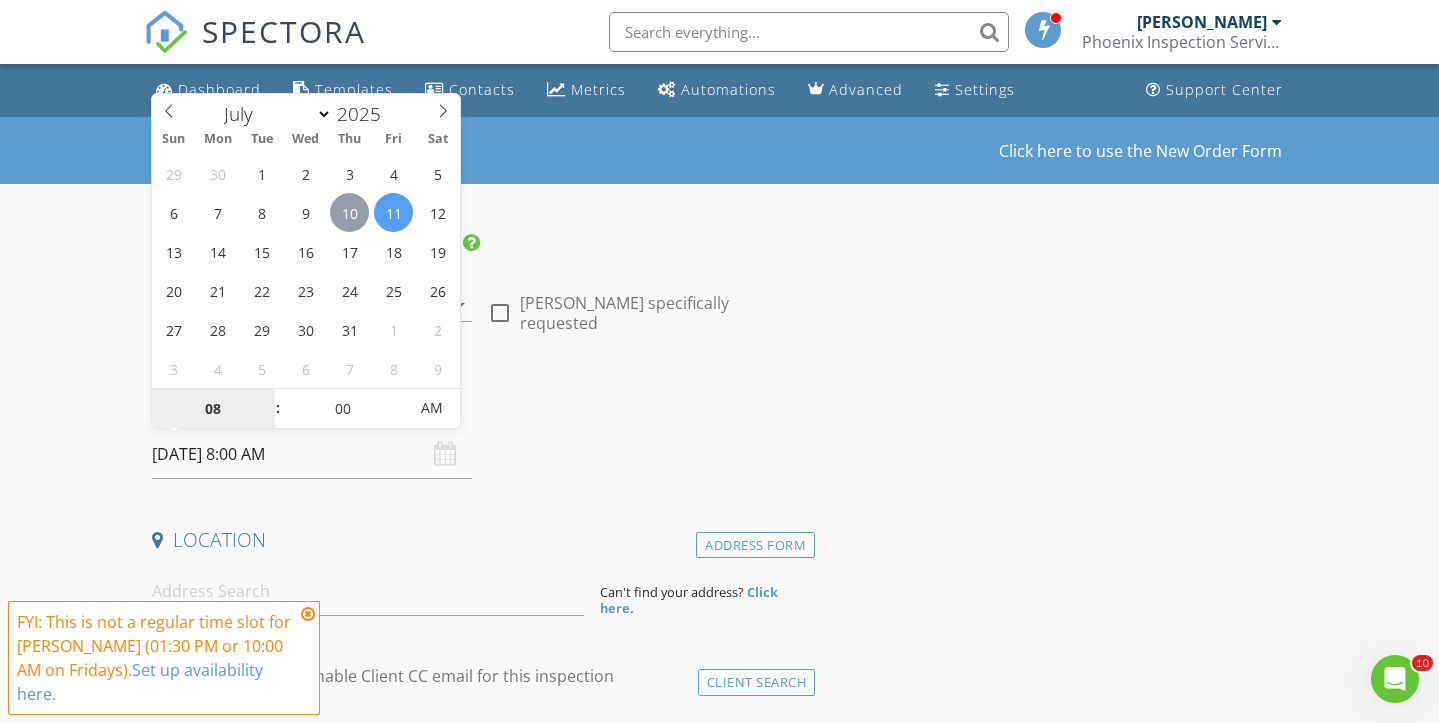 type on "07/10/2025 8:00 AM" 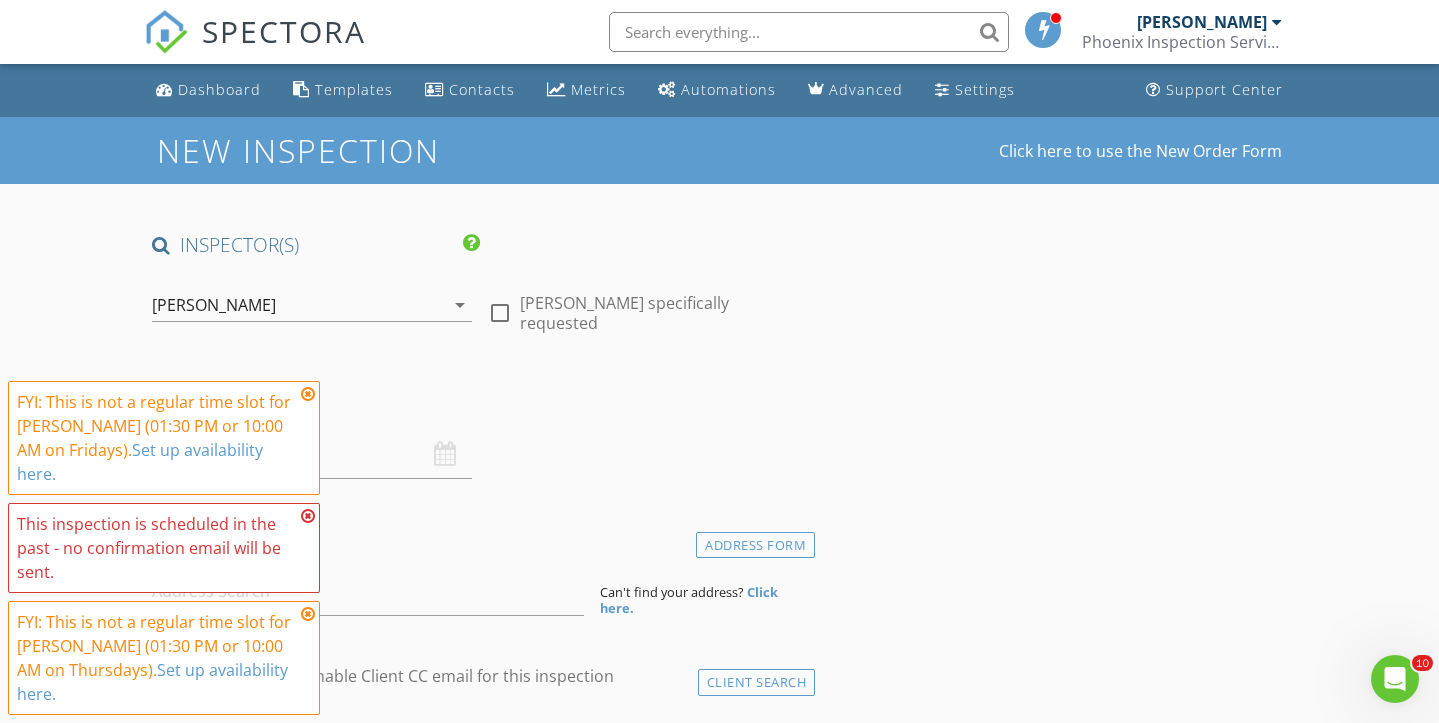 click at bounding box center (308, 394) 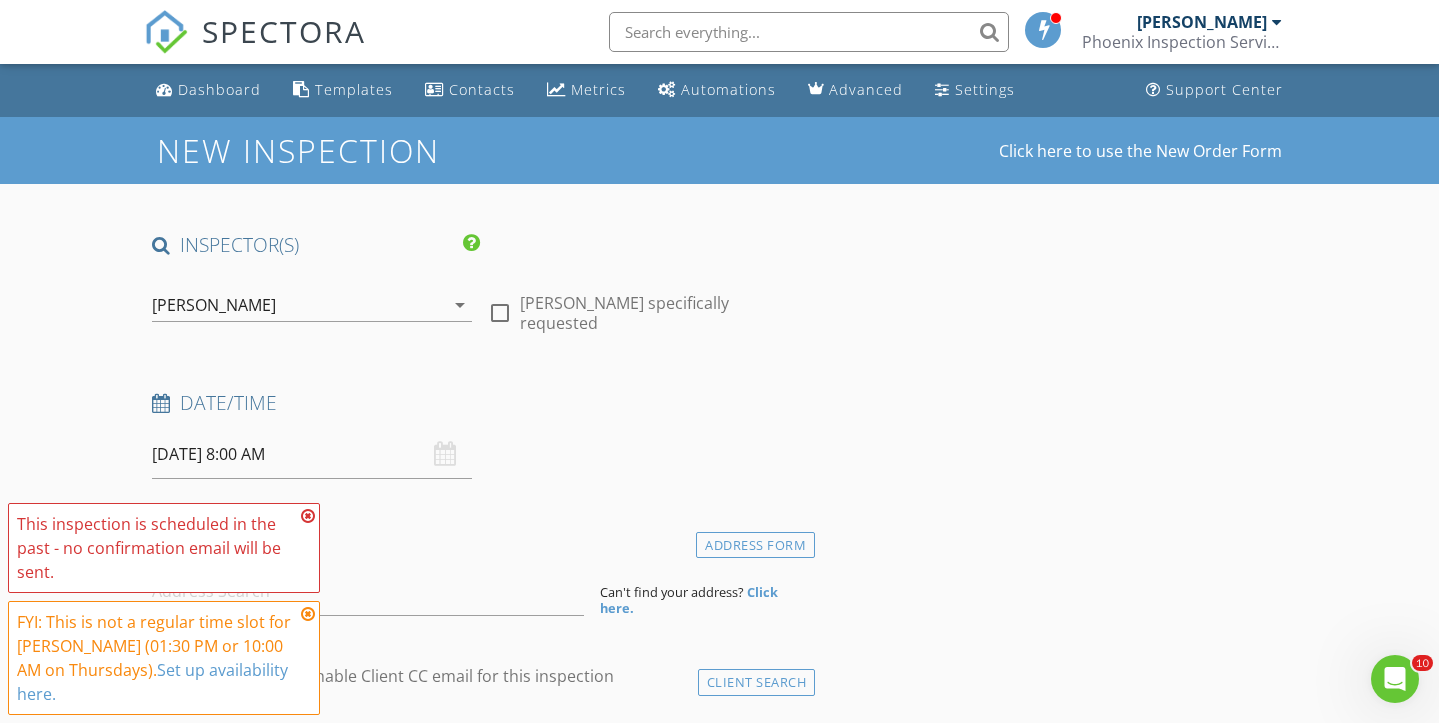 click at bounding box center (308, 516) 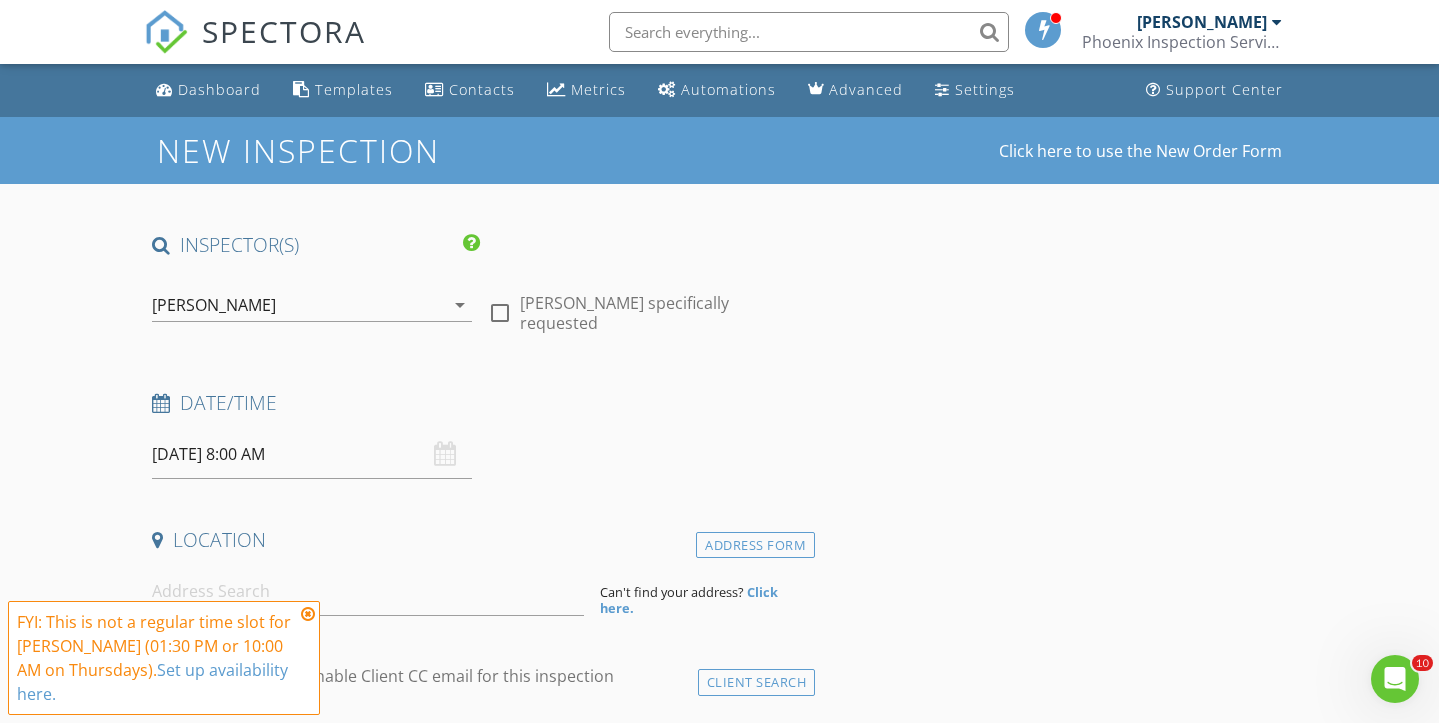click at bounding box center (308, 614) 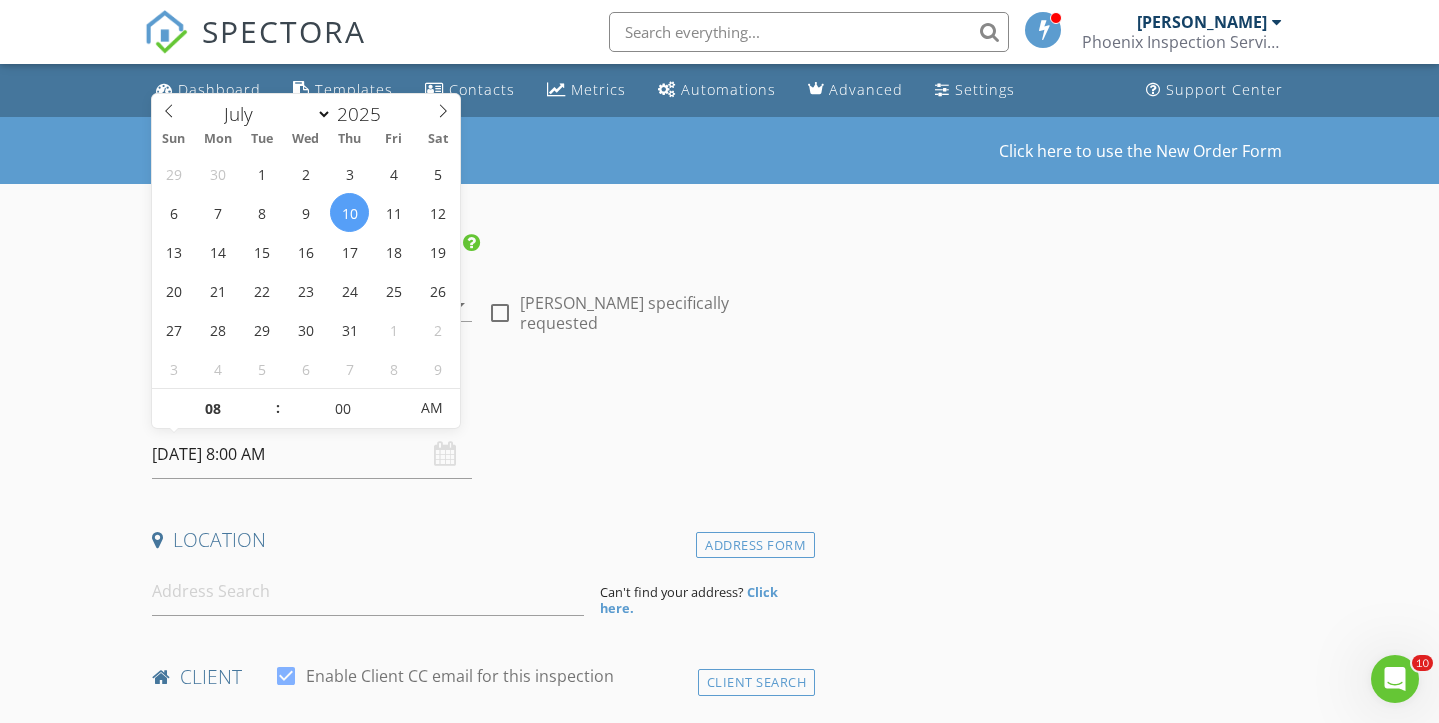click on "07/10/2025 8:00 AM" at bounding box center (312, 454) 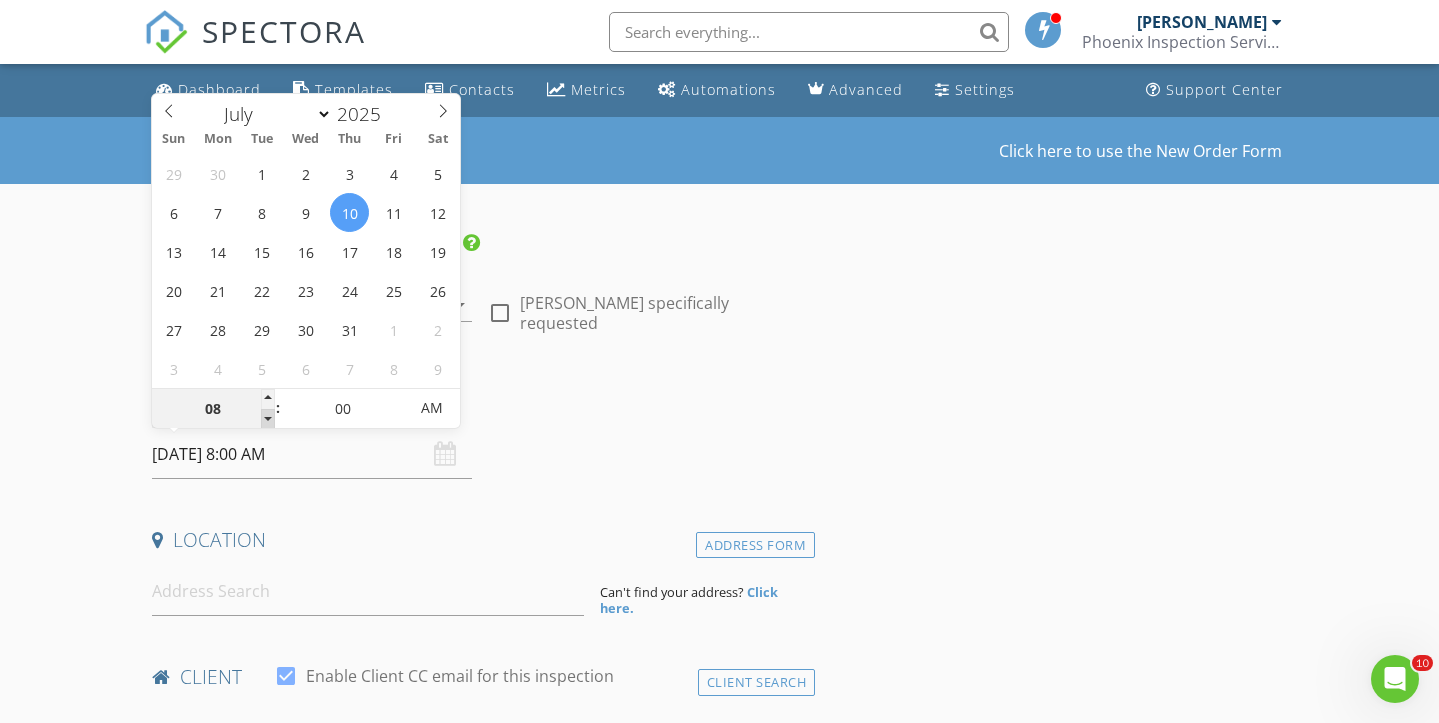 type on "07" 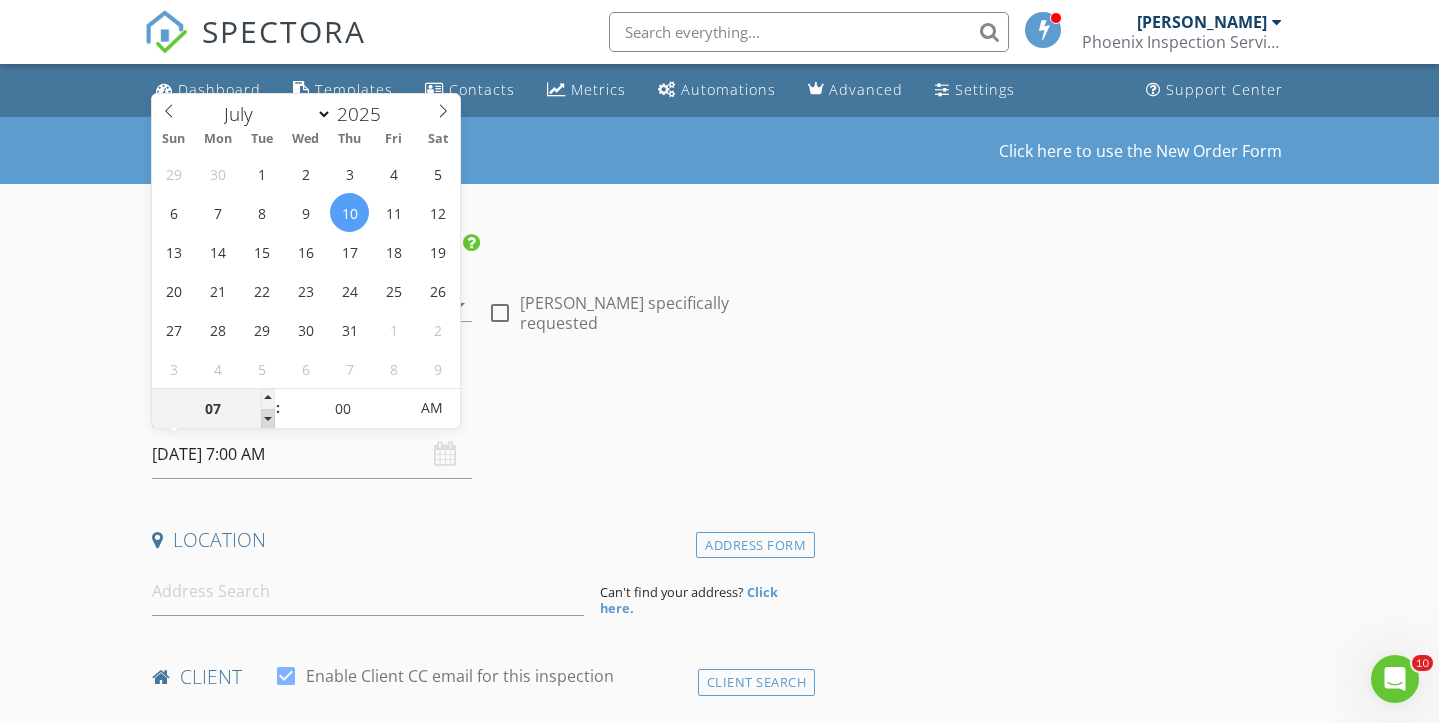 click at bounding box center (268, 419) 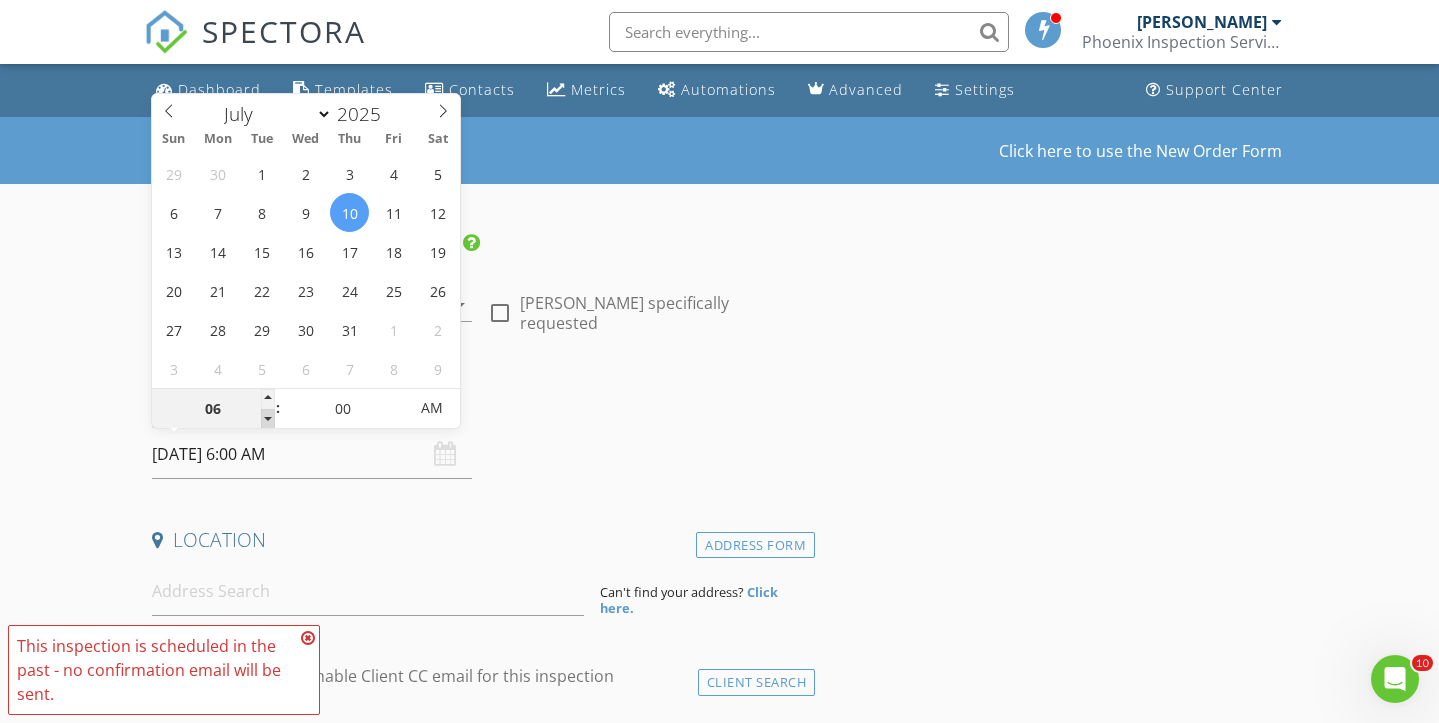 click at bounding box center (268, 419) 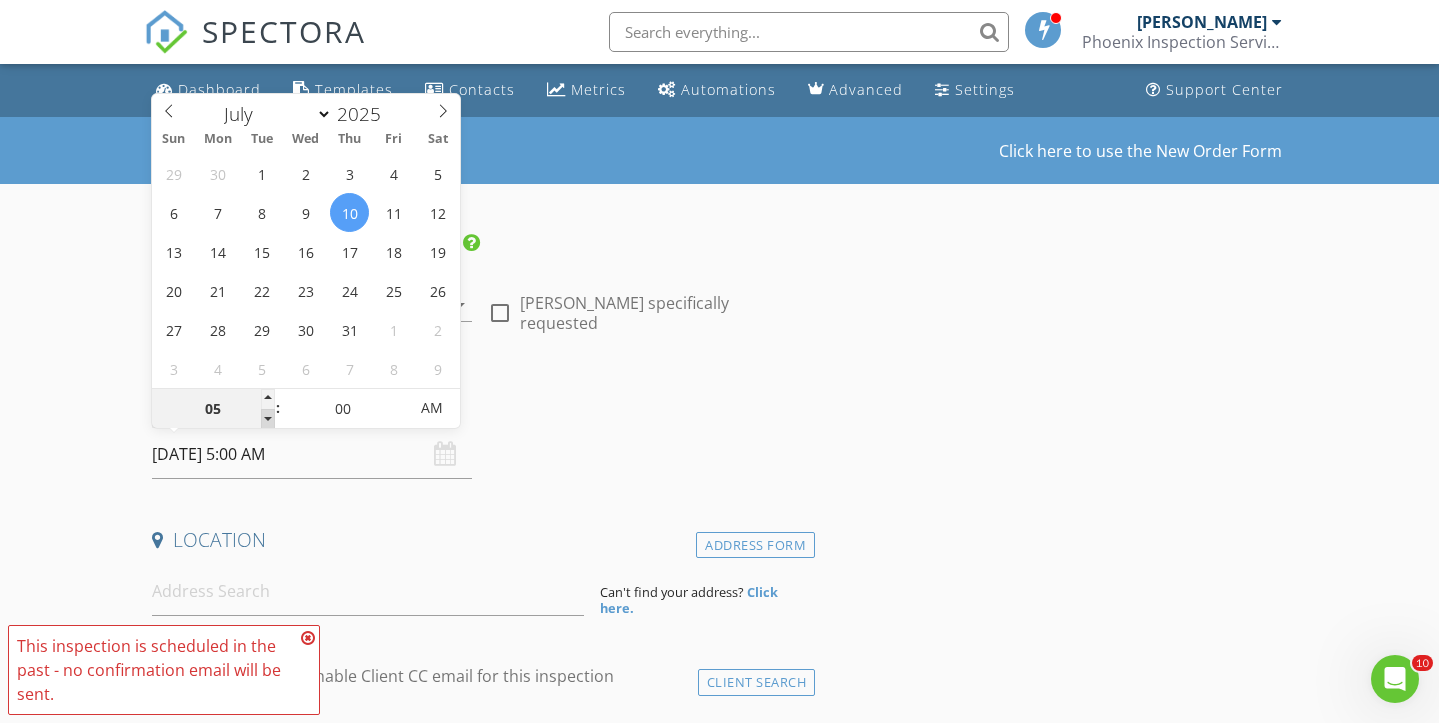 click at bounding box center (268, 419) 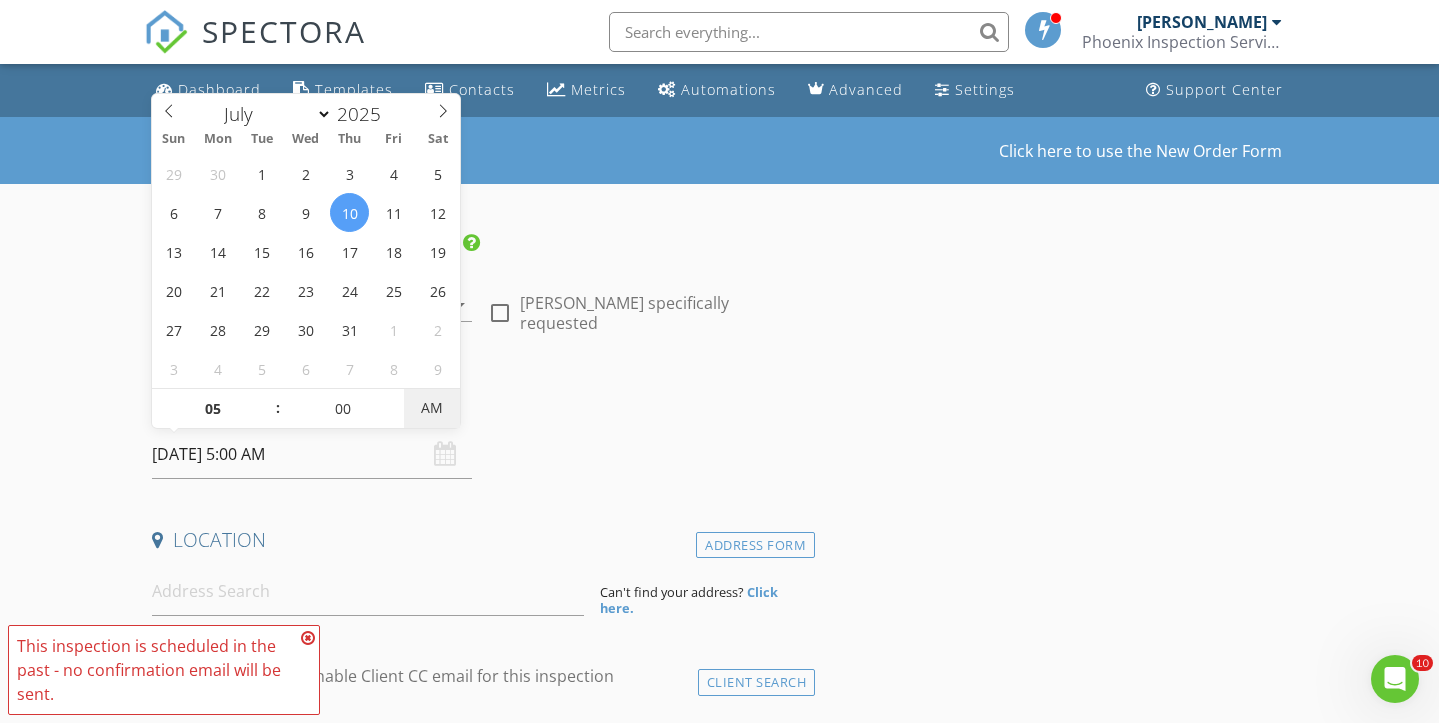 type on "07/10/2025 5:00 PM" 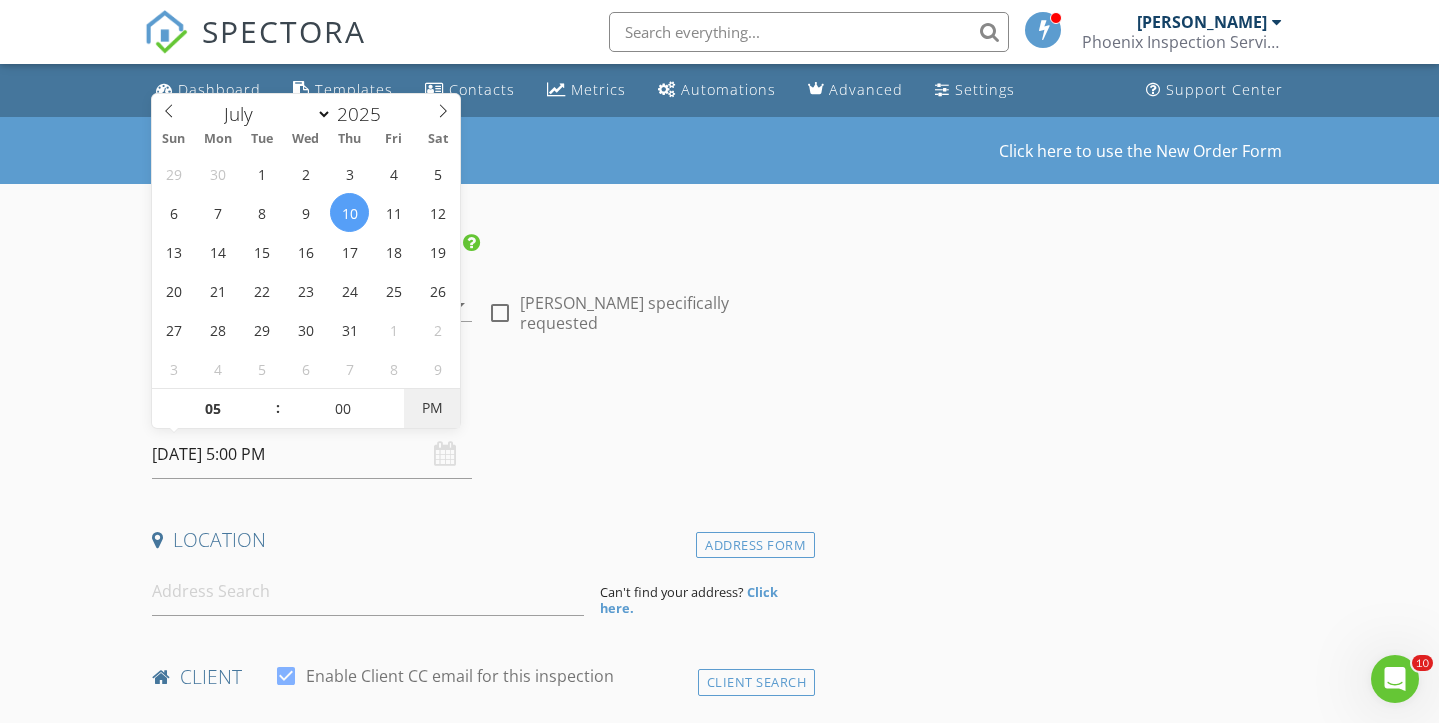 click on "PM" at bounding box center [431, 408] 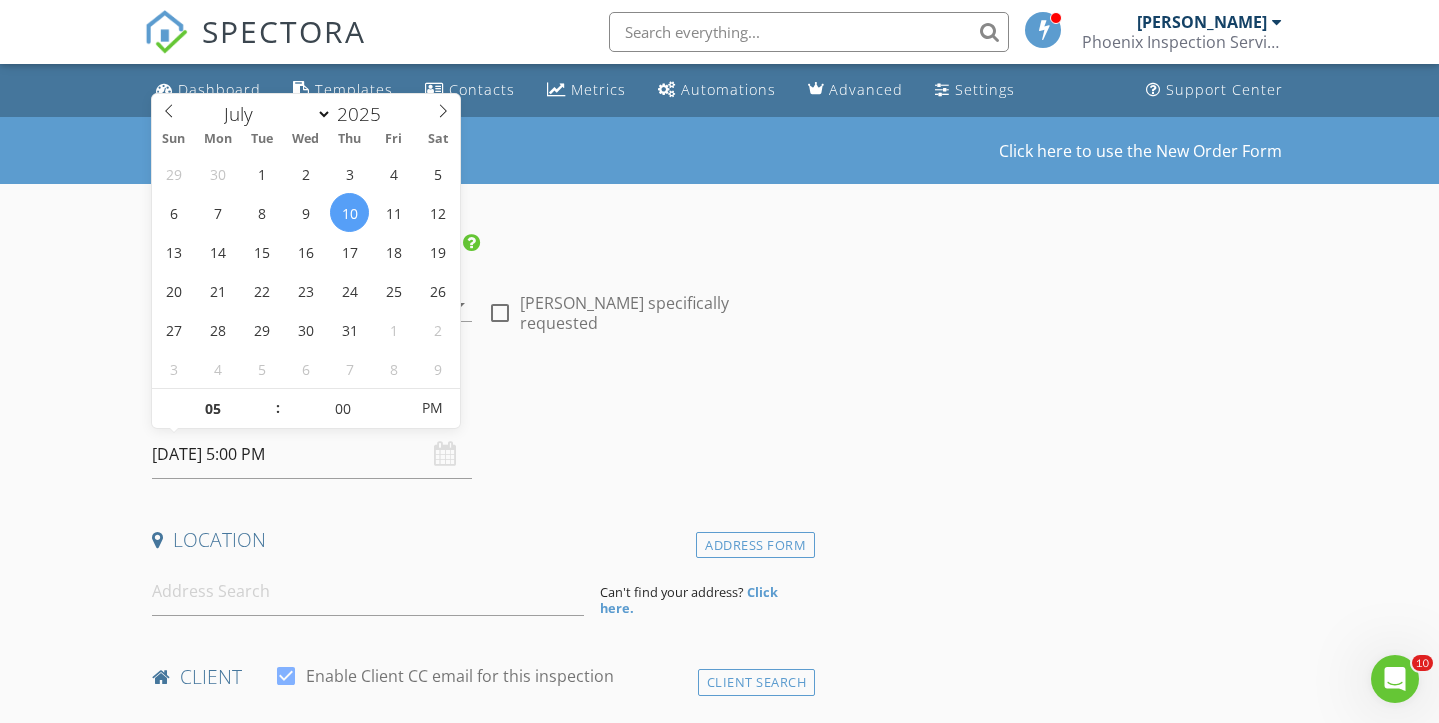 click on "Date/Time
07/10/2025 5:00 PM" at bounding box center (480, 434) 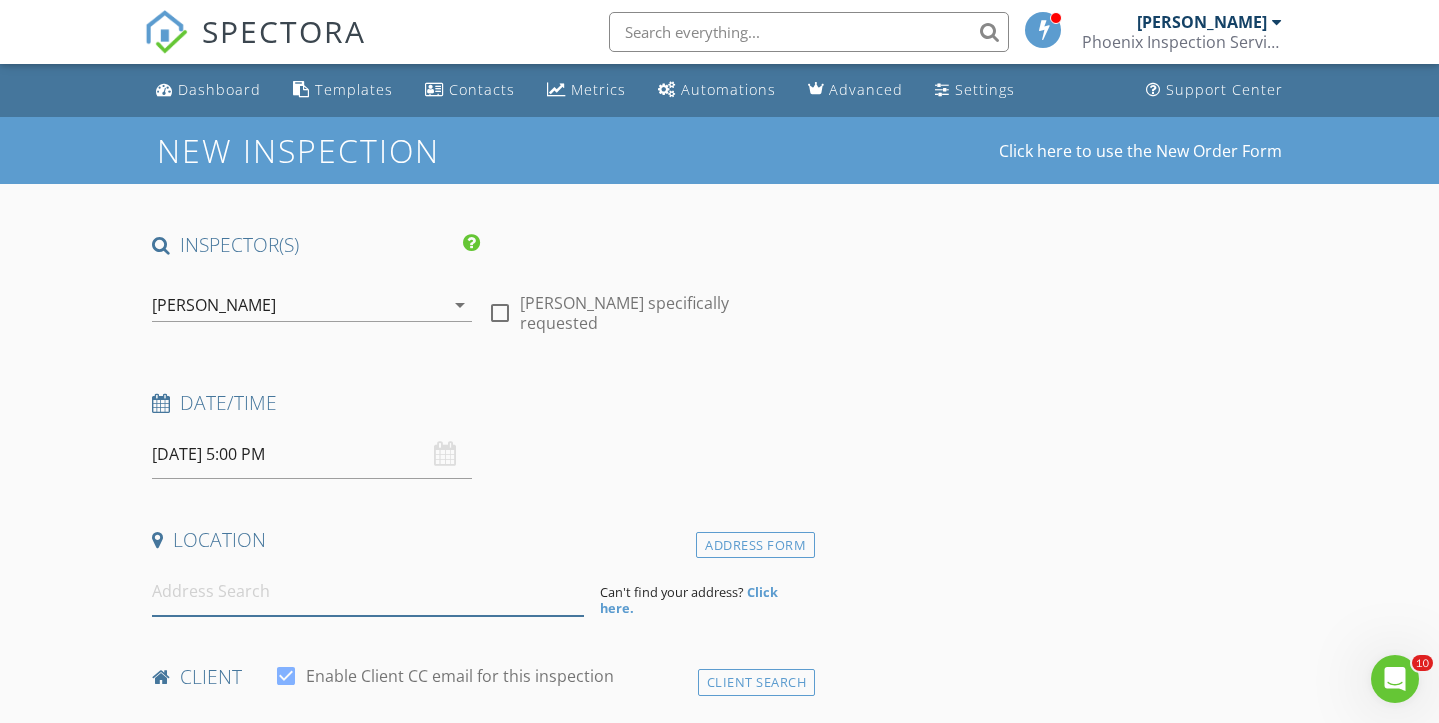 click at bounding box center (368, 591) 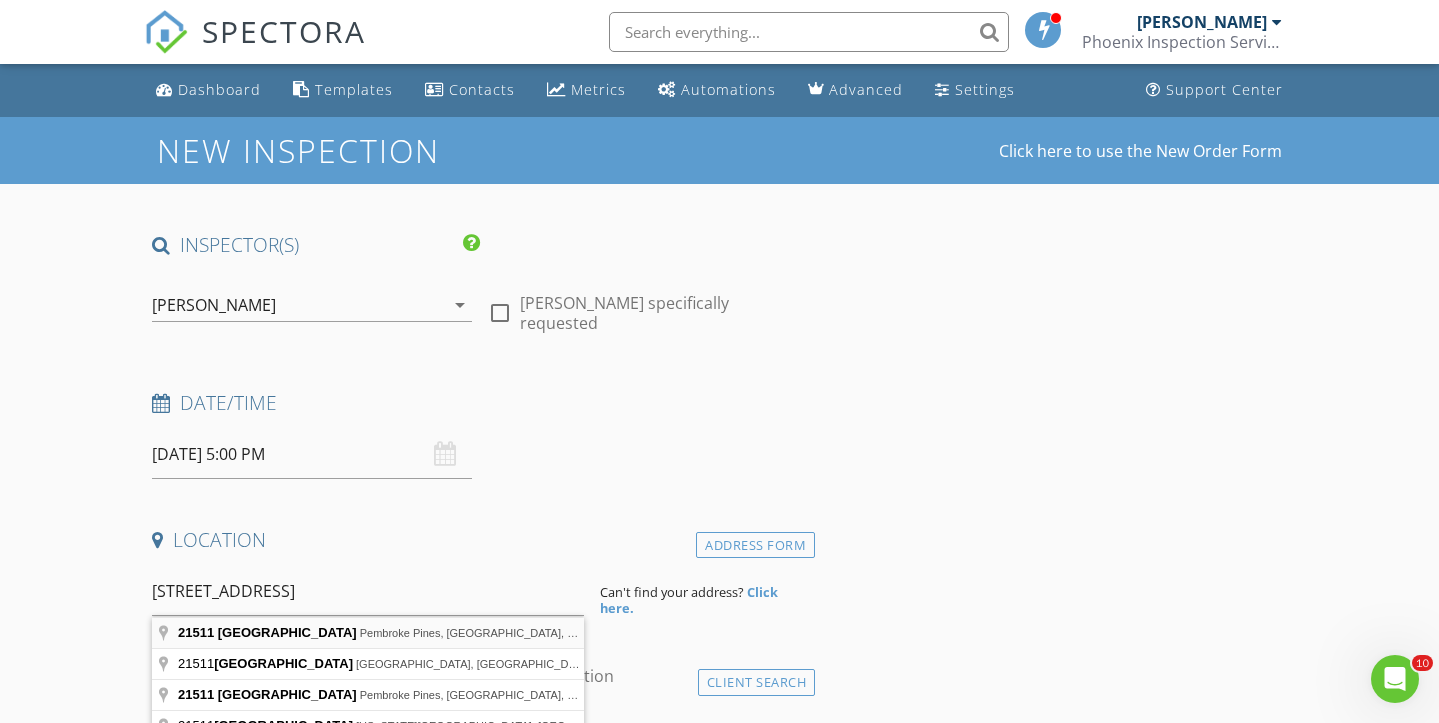 type on "21511 Northwest 3rd Street, Pembroke Pines, FL, USA" 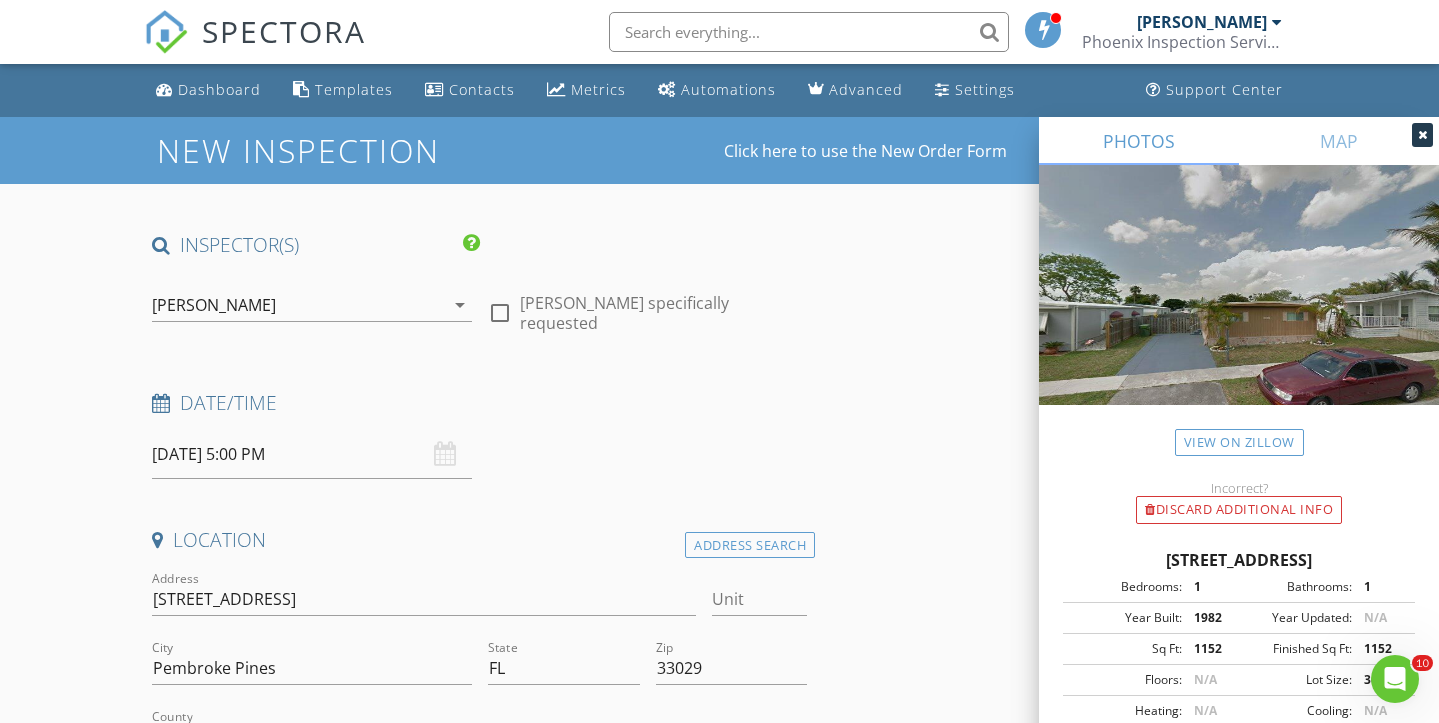 click on "New Inspection
Click here to use the New Order Form
INSPECTOR(S)
check_box   Mario Garcia   PRIMARY   Mario Garcia arrow_drop_down   check_box_outline_blank Mario Garcia specifically requested
Date/Time
07/10/2025 5:00 PM
Location
Address Search       Address 21511 NW 3rd St   Unit   City Pembroke Pines   State FL   Zip 33029   County Broward     Square Feet 1152   Year Built 1982   Foundation arrow_drop_down     Mario Garcia     23.6 miles     (41 minutes)
client
check_box Enable Client CC email for this inspection   Client Search     check_box_outline_blank Client is a Company/Organization     First Name   Last Name   Email   CC Email   Phone           Notes   Private Notes
ADD ADDITIONAL client
SERVICES
check_box_outline_blank     check_box_outline_blank" at bounding box center (719, 1838) 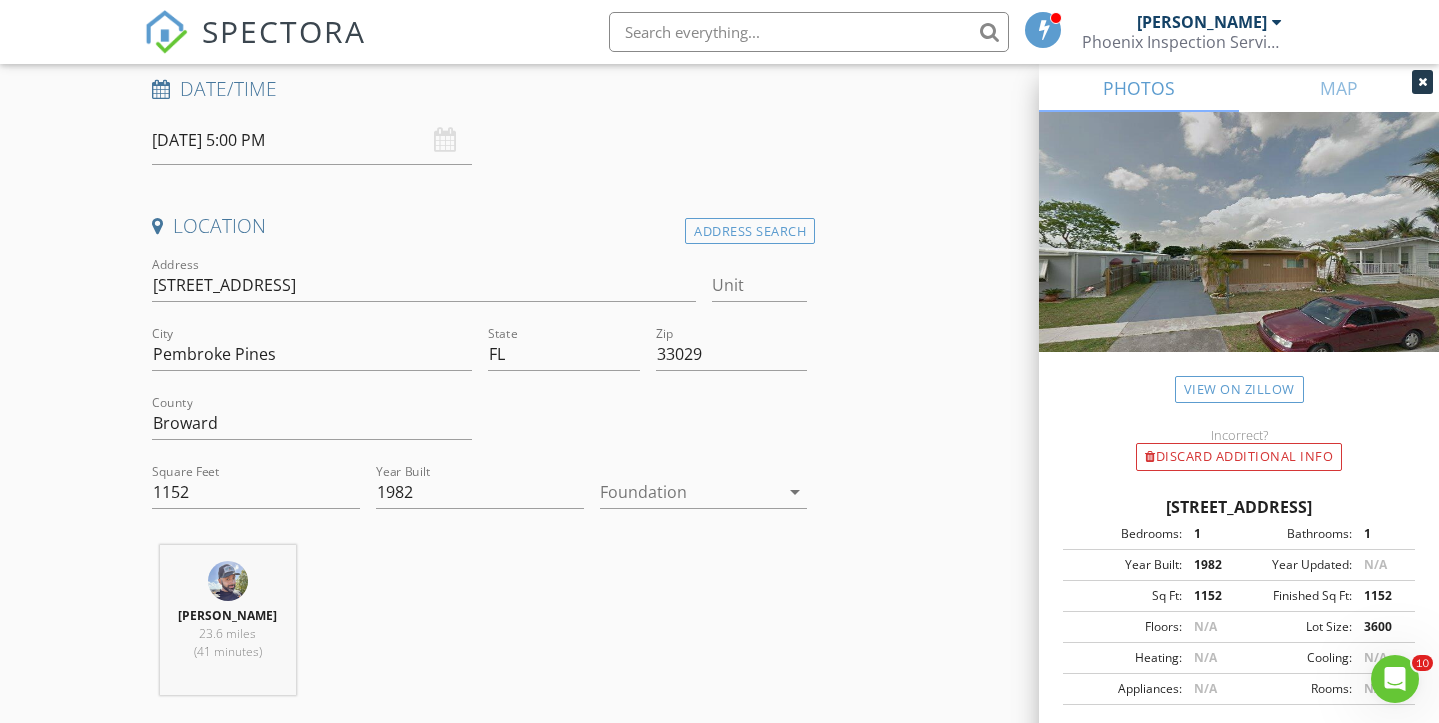 scroll, scrollTop: 317, scrollLeft: 0, axis: vertical 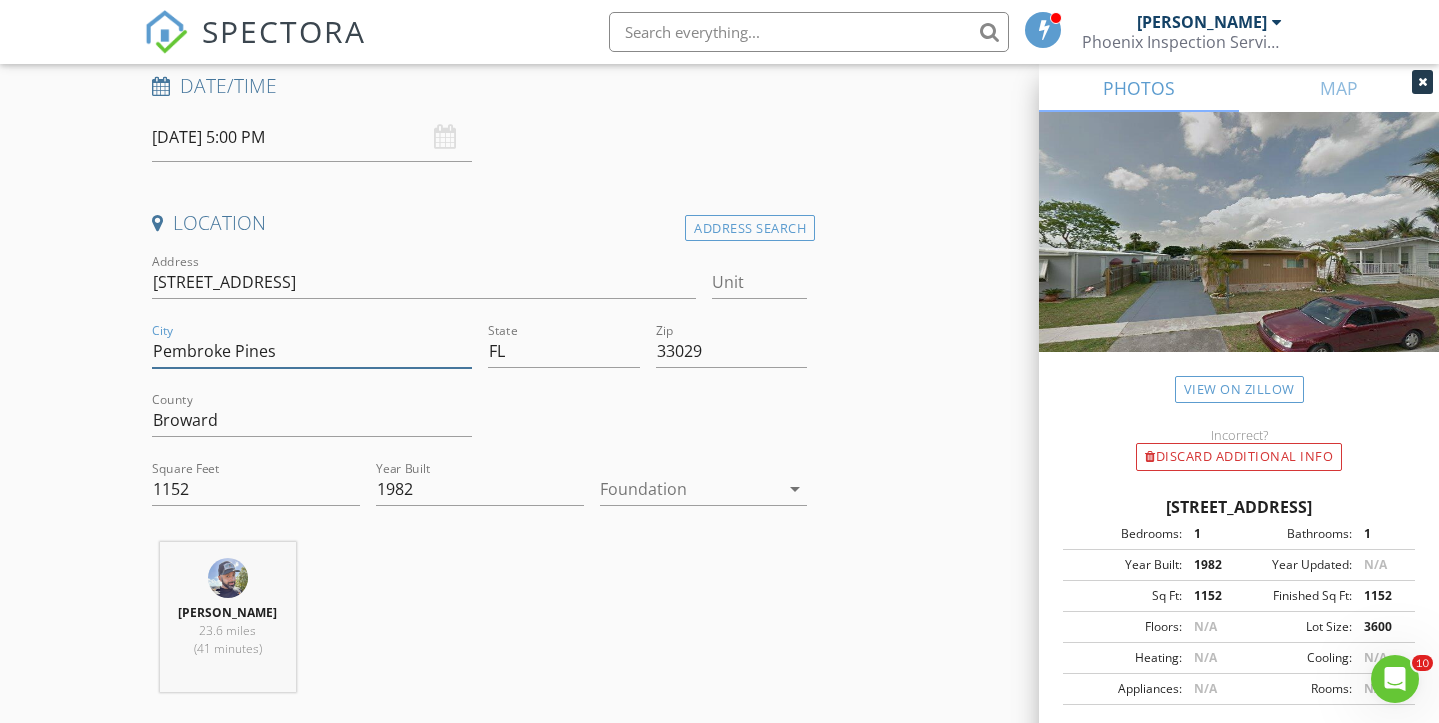 click on "Pembroke Pines" at bounding box center (312, 351) 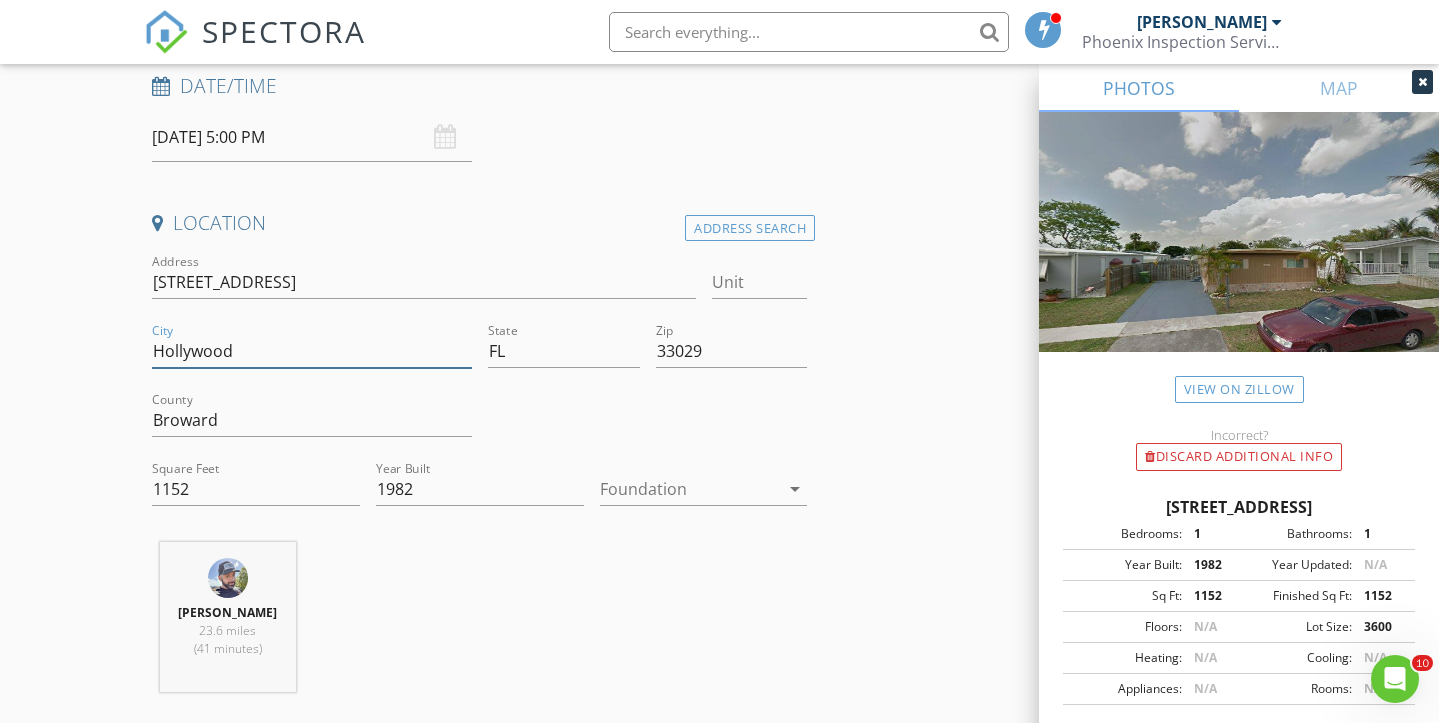 type on "Hollywood" 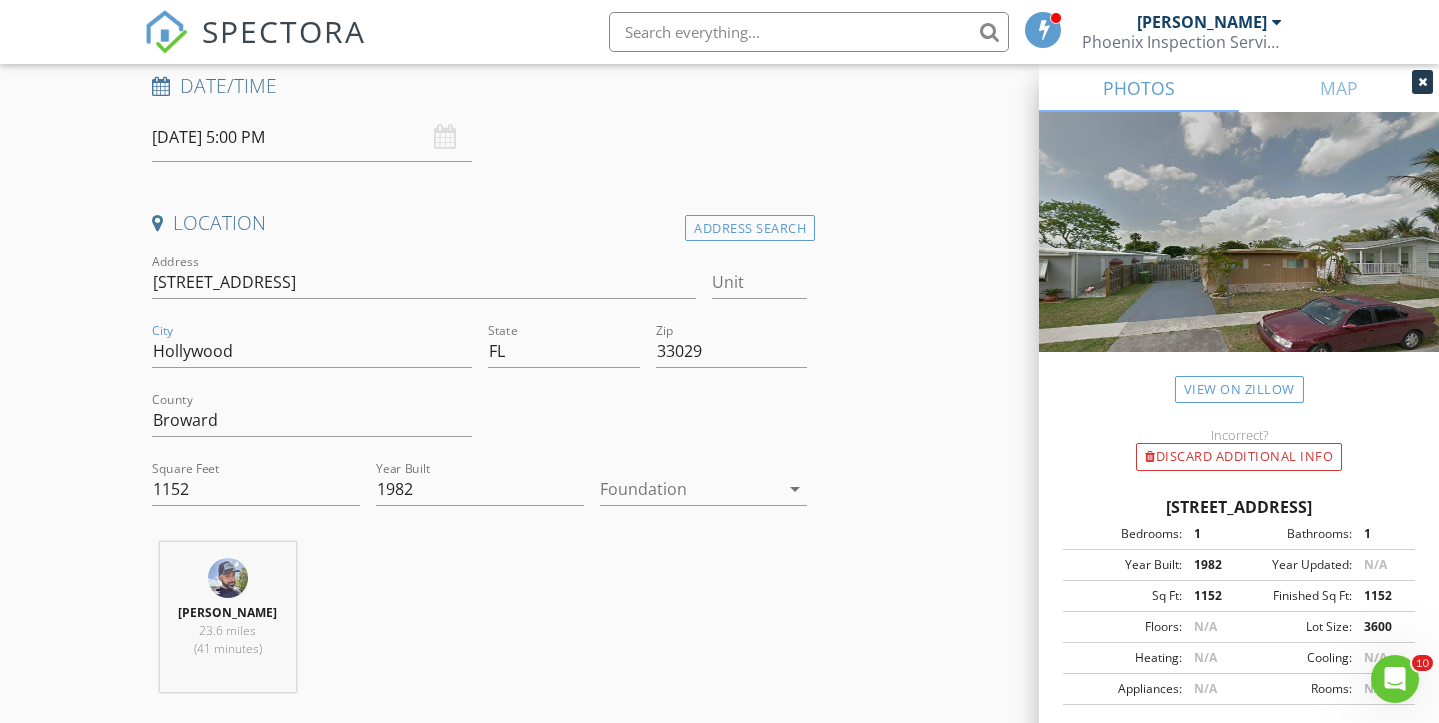 click on "Location" at bounding box center (480, 230) 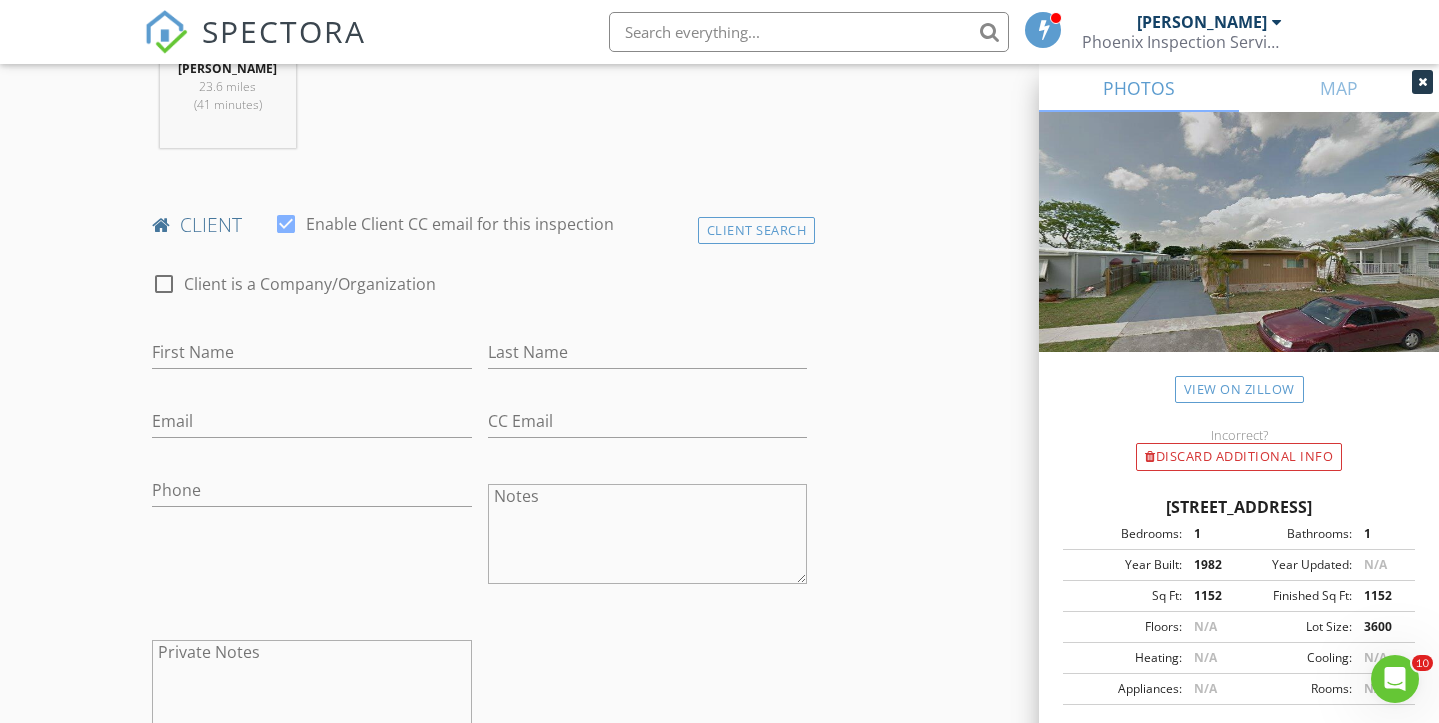 scroll, scrollTop: 870, scrollLeft: 0, axis: vertical 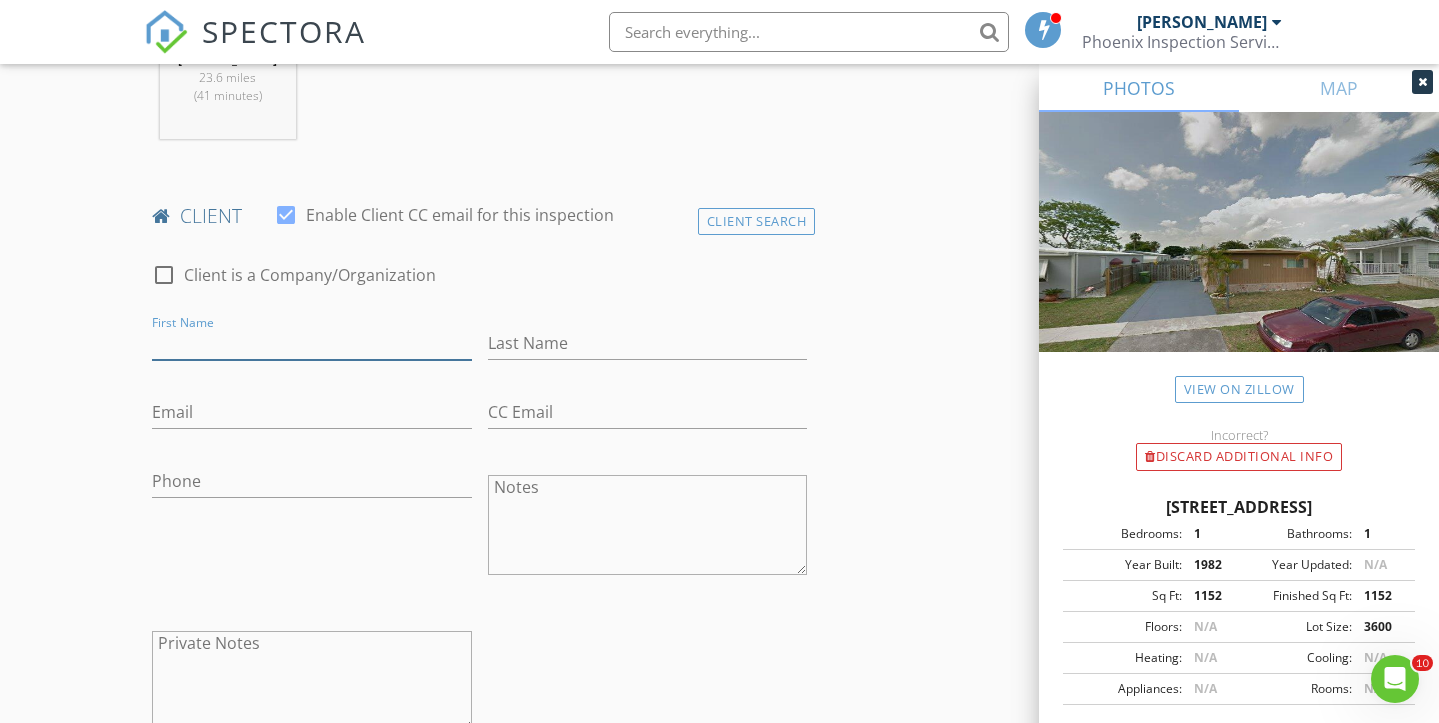 click on "First Name" at bounding box center [312, 343] 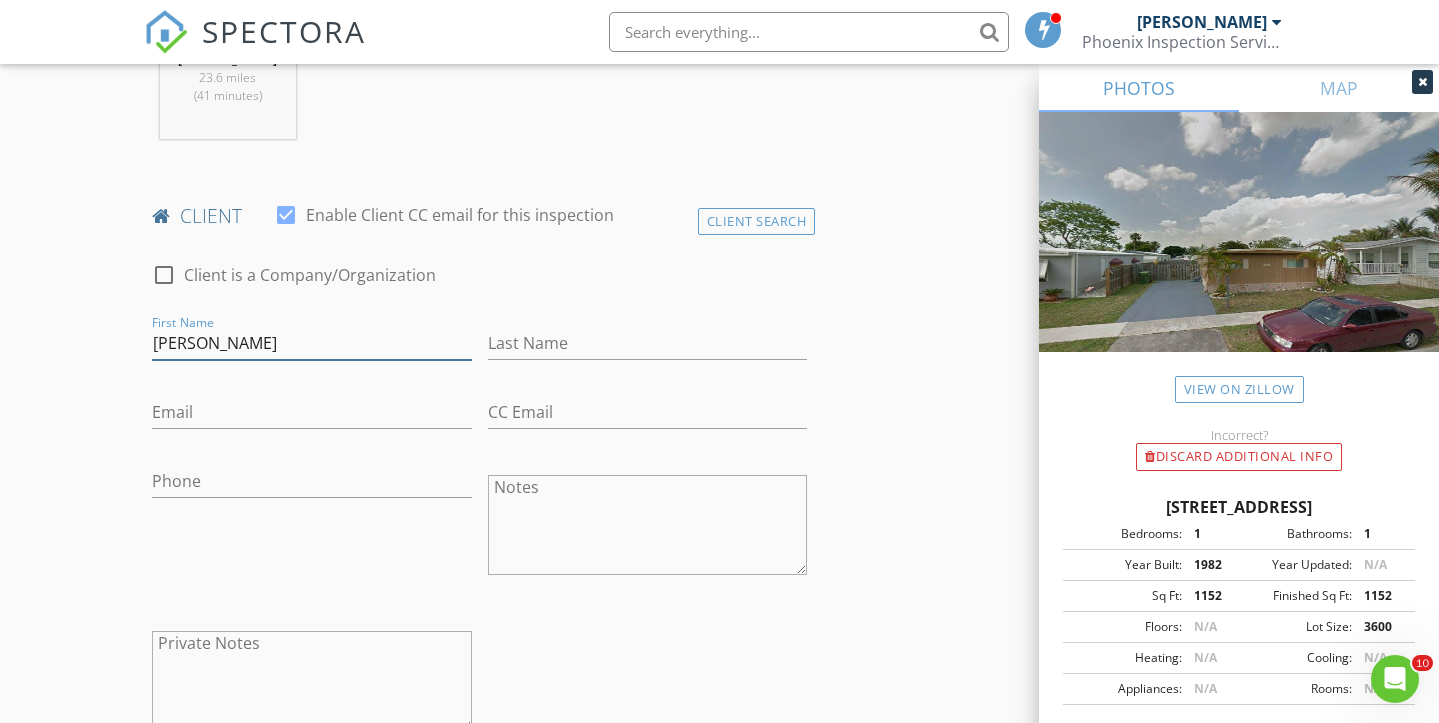 type on "Andy" 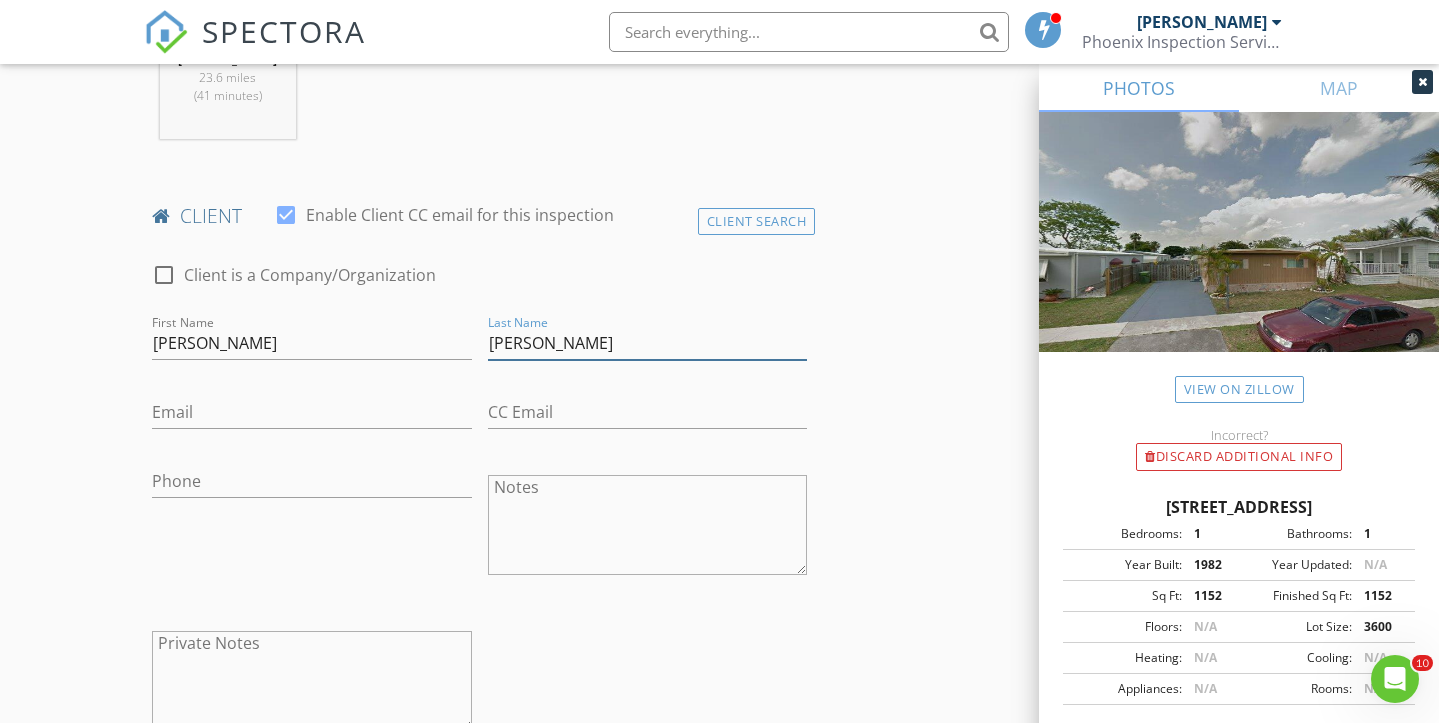 type on "Diaz" 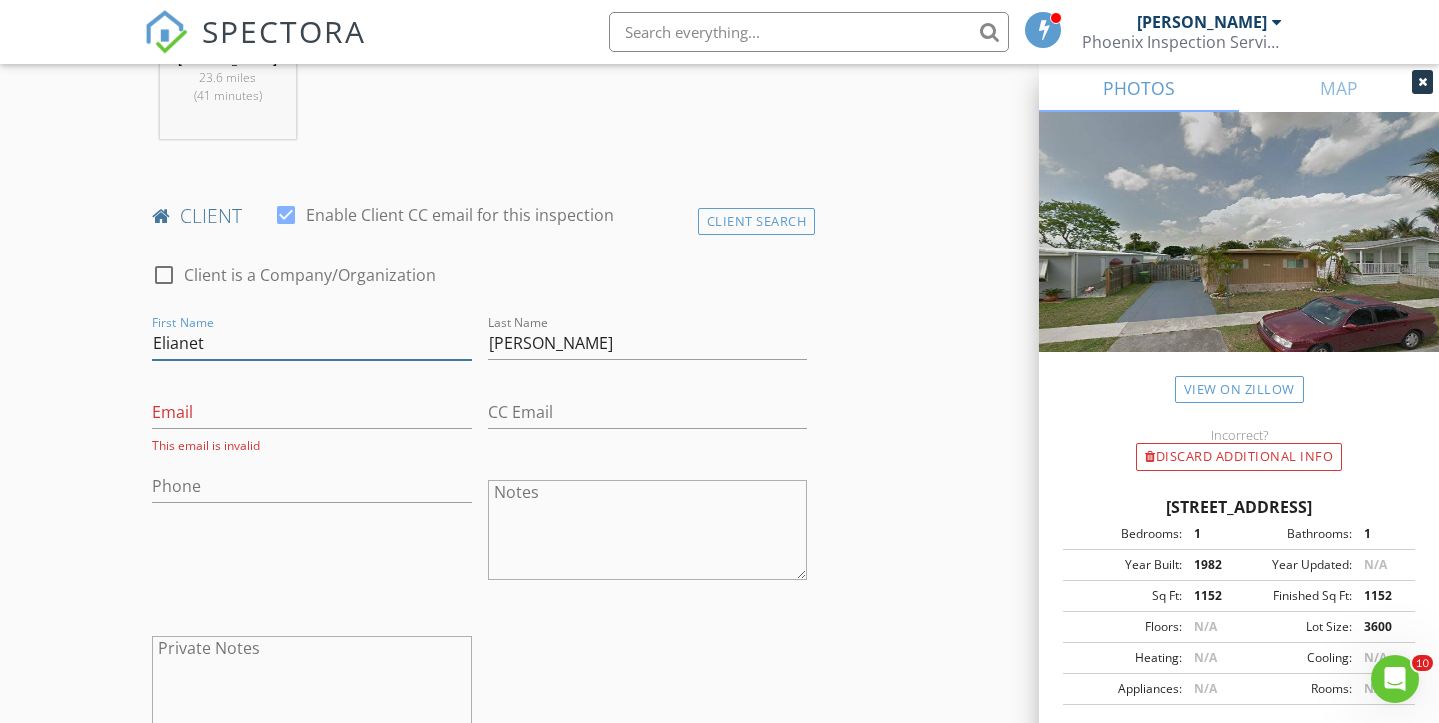 type on "Elianet" 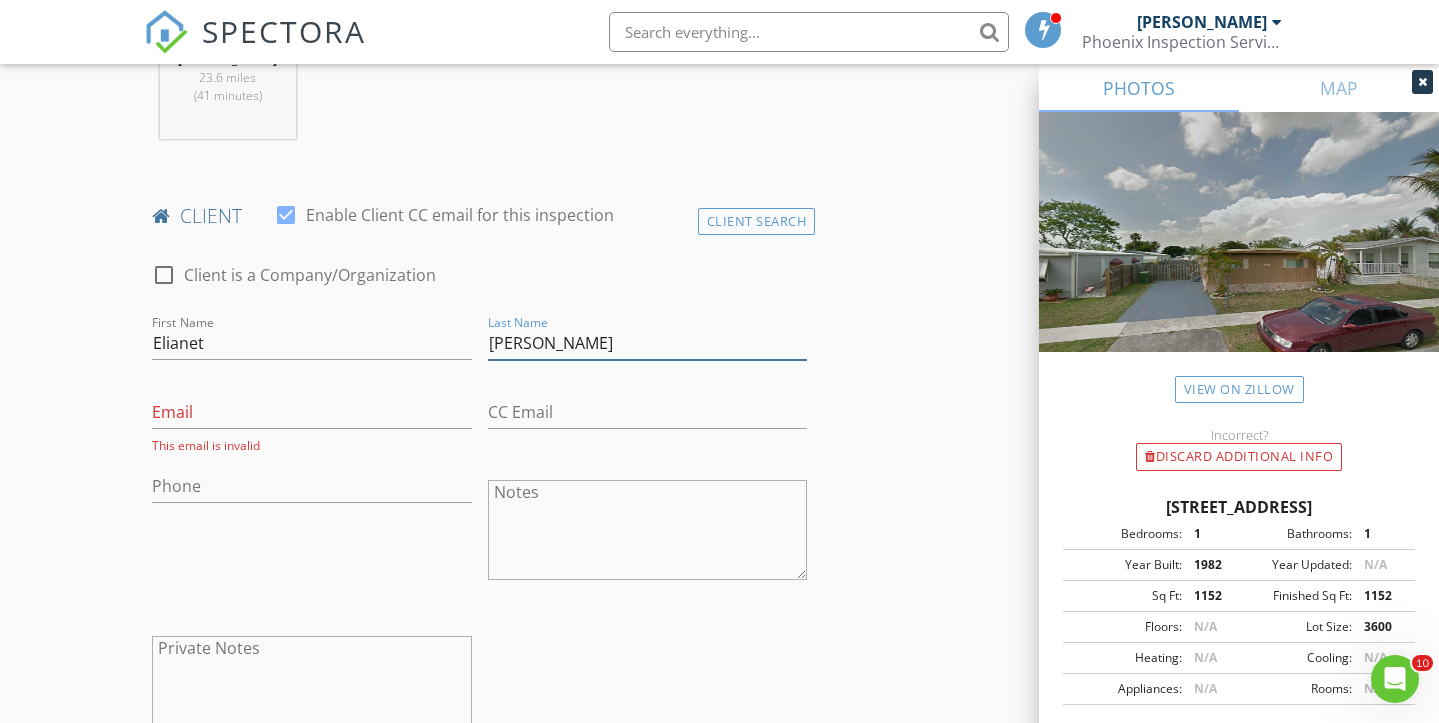 type on "Hernandez Wong" 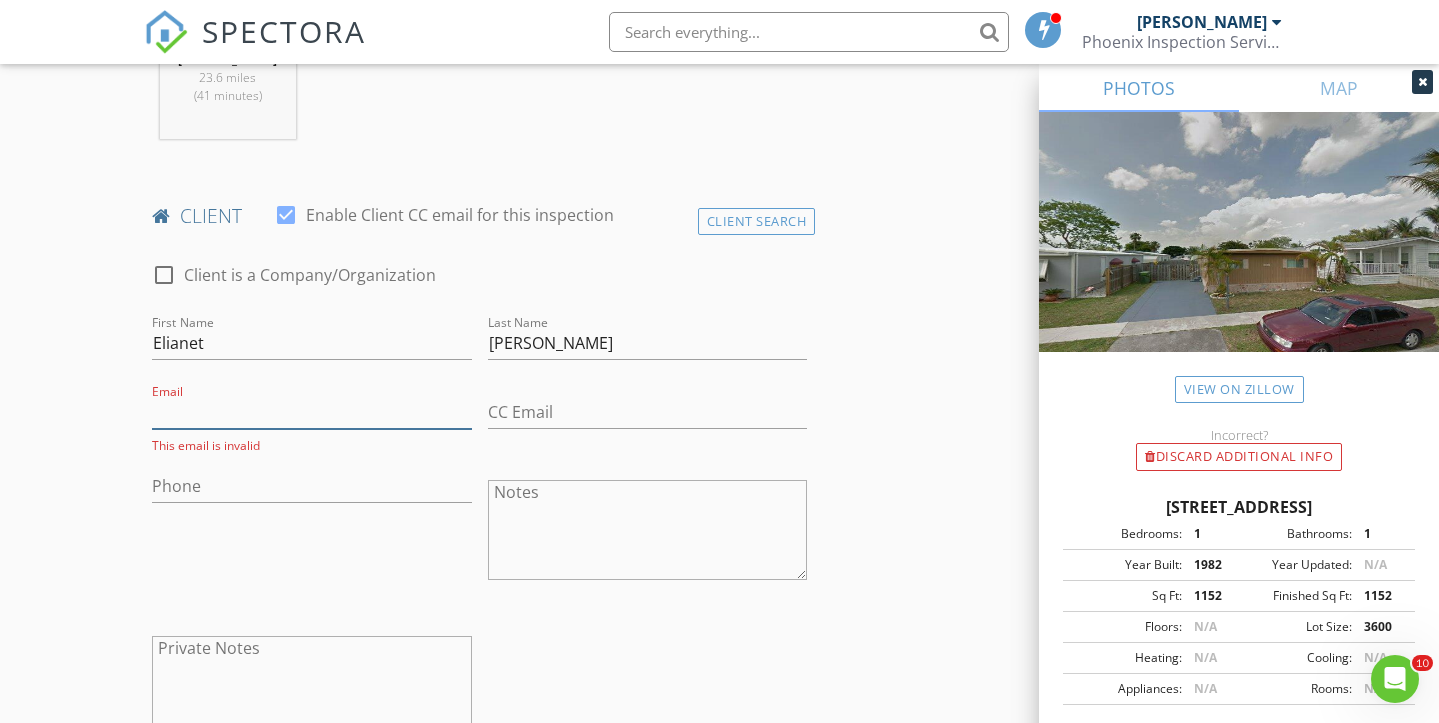 click on "Email" at bounding box center [312, 412] 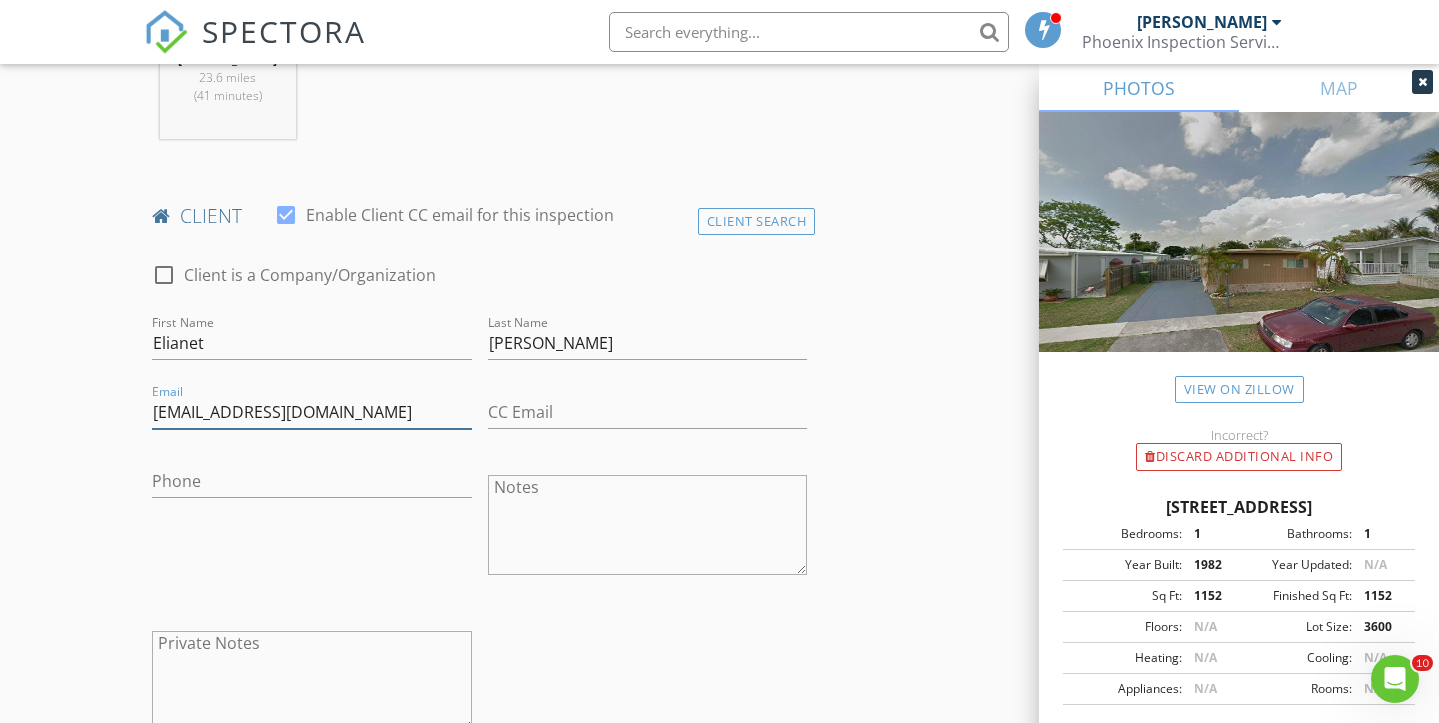 type on "elianethw31@gmail.com" 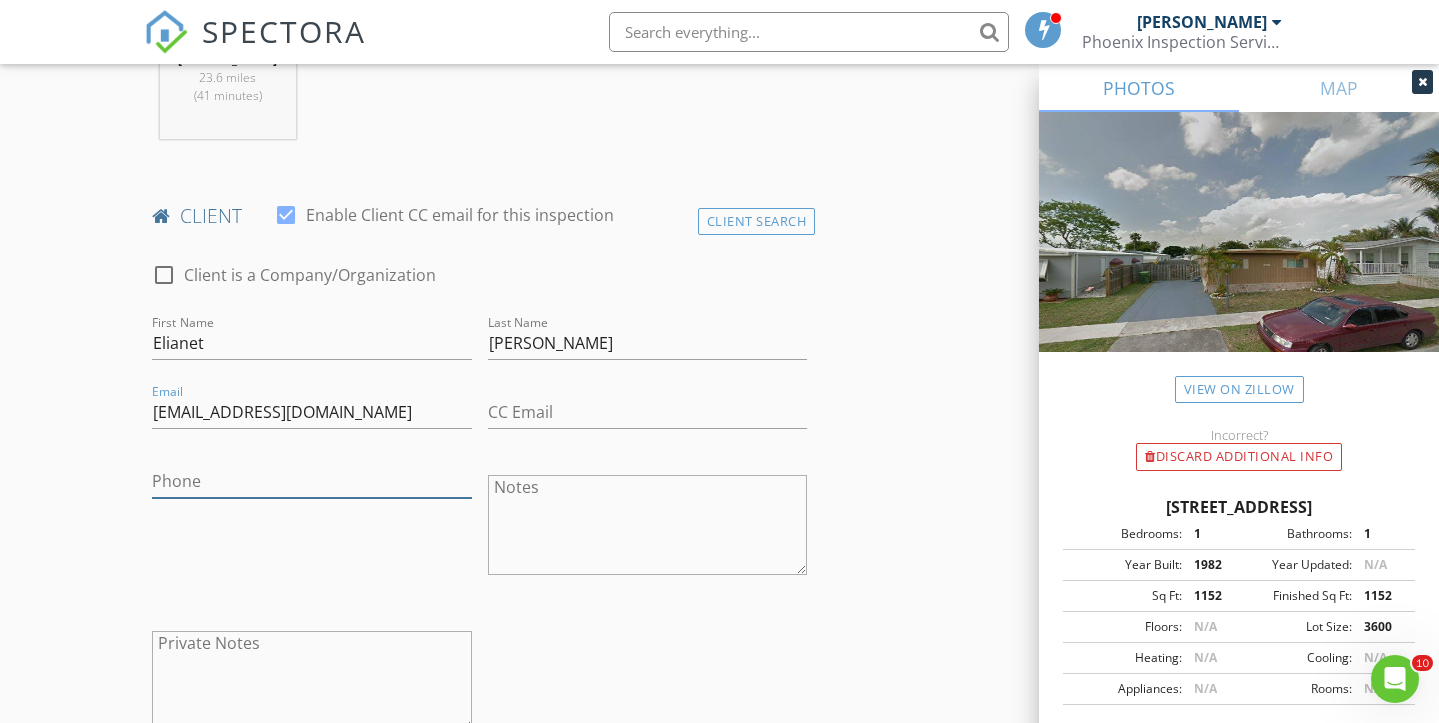 click on "Phone" at bounding box center [312, 481] 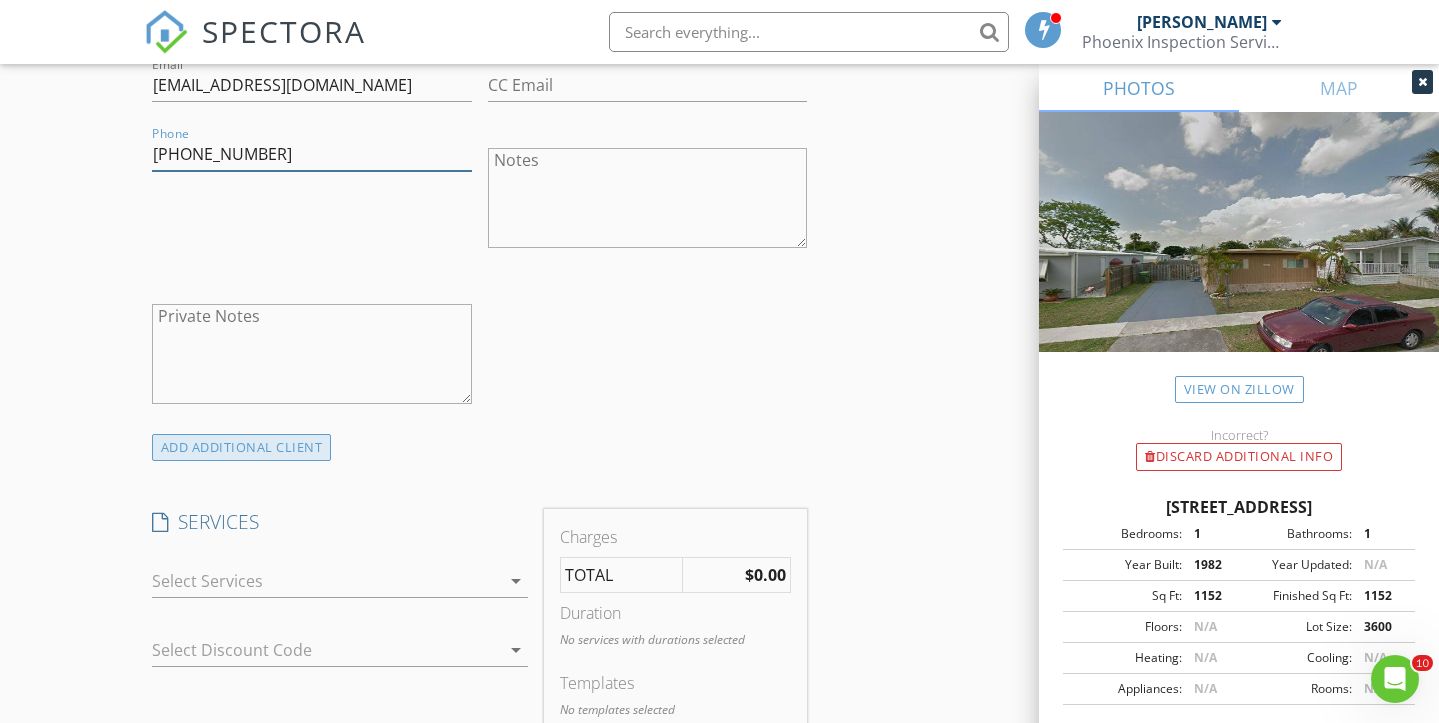 scroll, scrollTop: 1203, scrollLeft: 0, axis: vertical 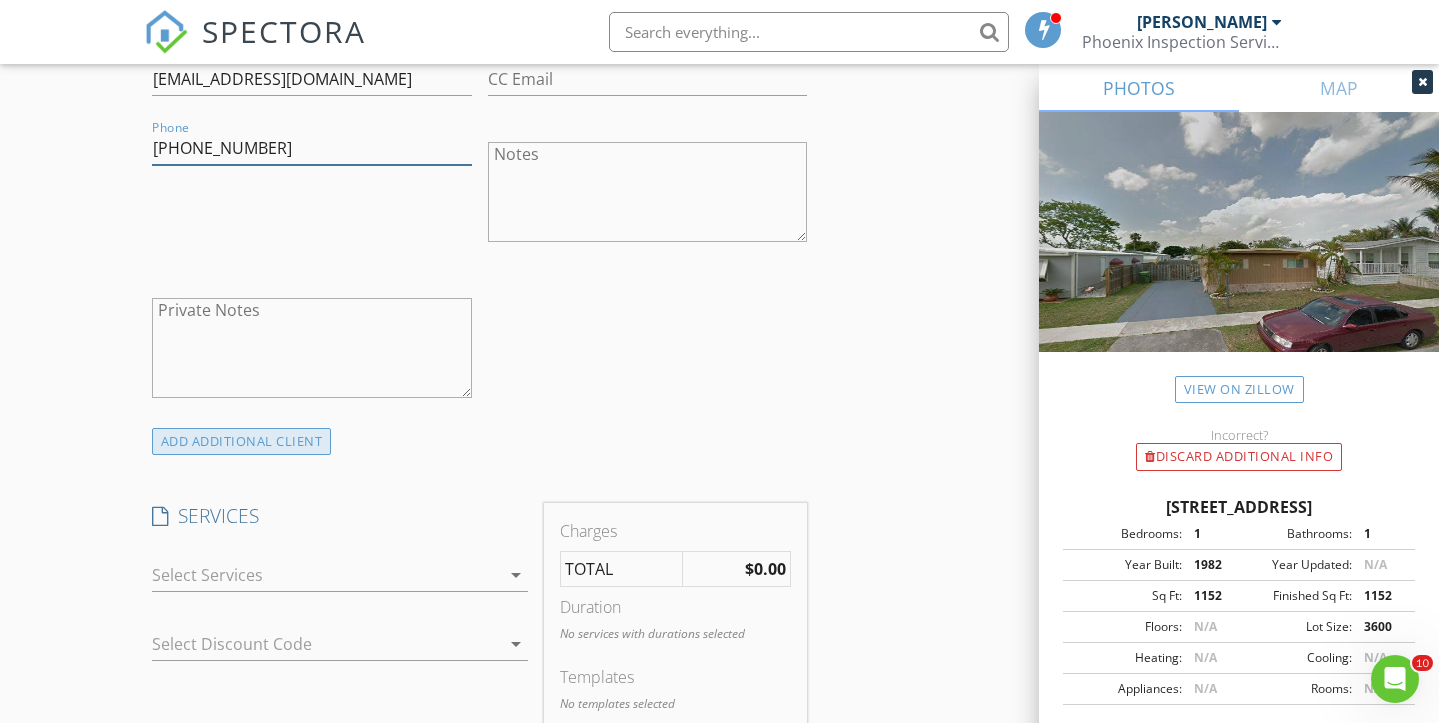 type on "810-874-0554" 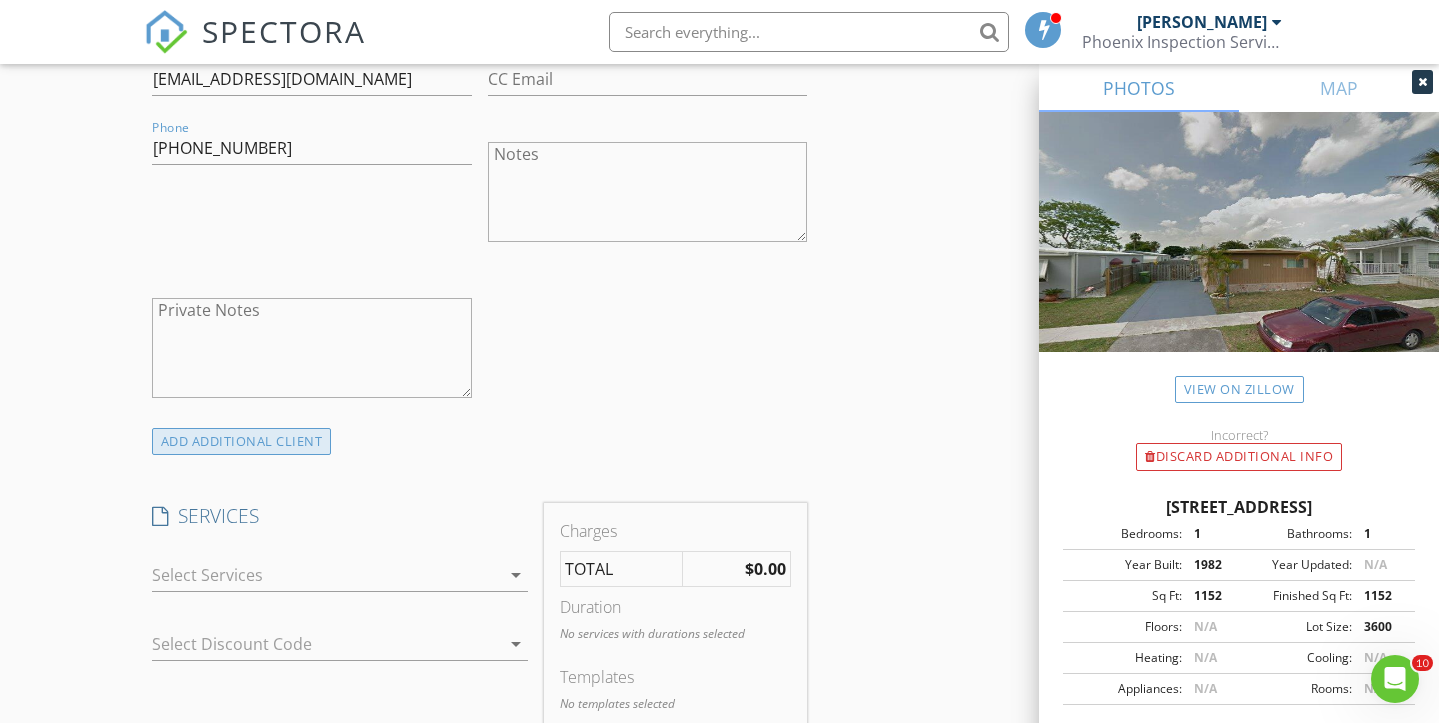 click on "ADD ADDITIONAL client" at bounding box center (242, 441) 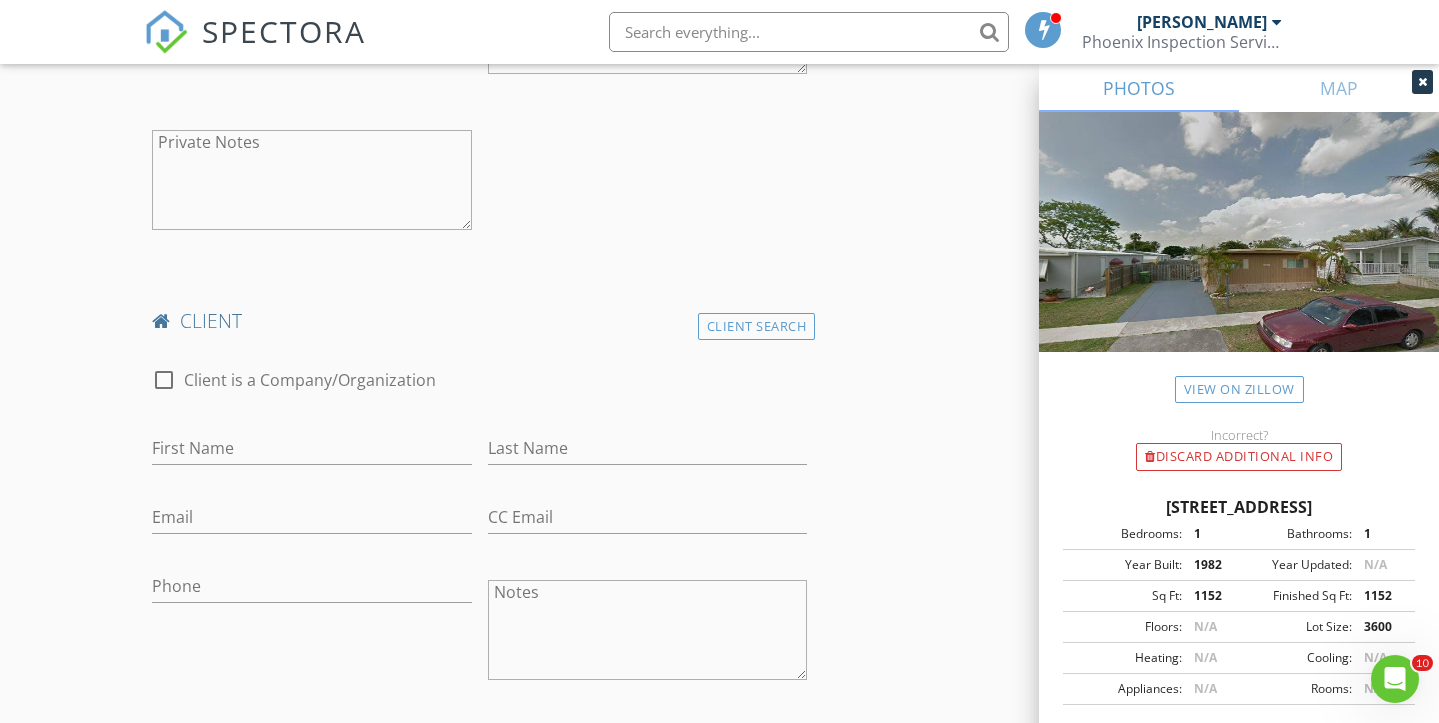 scroll, scrollTop: 1381, scrollLeft: 0, axis: vertical 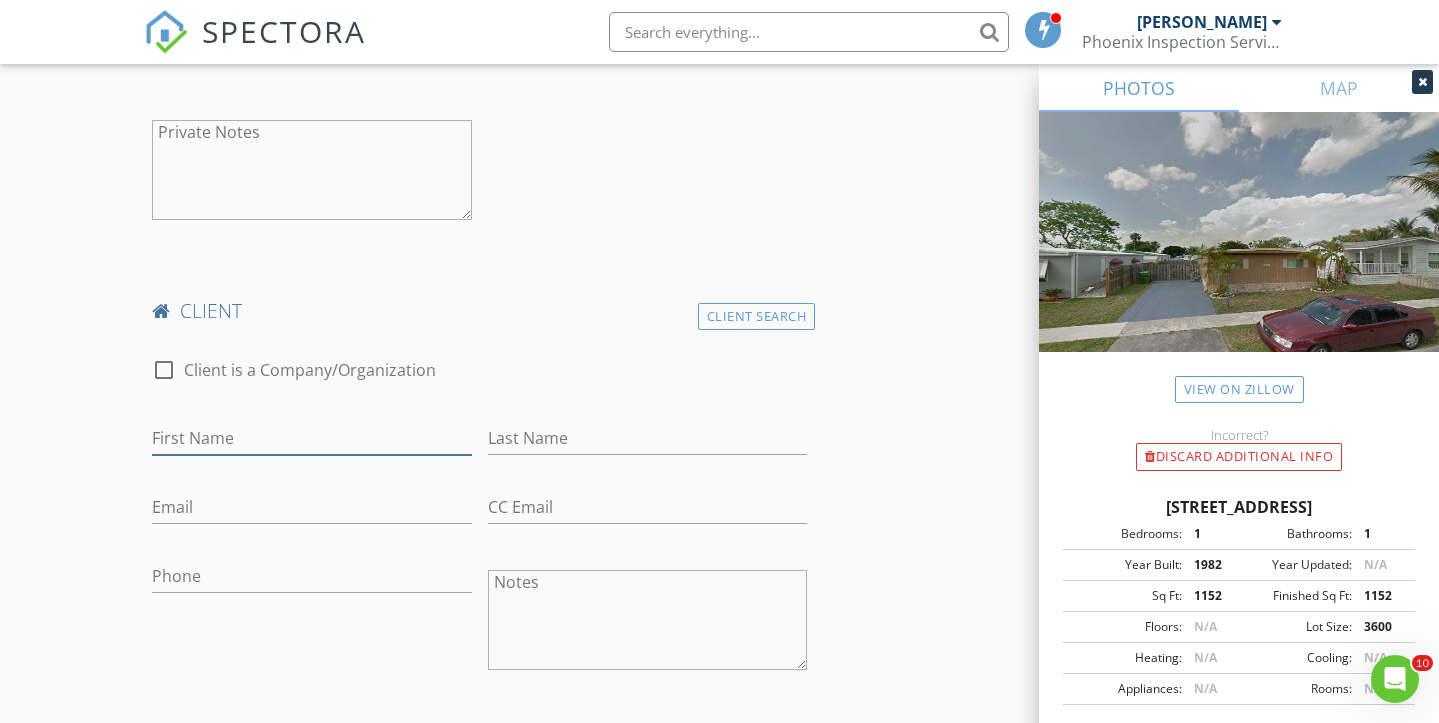 click on "First Name" at bounding box center (312, 438) 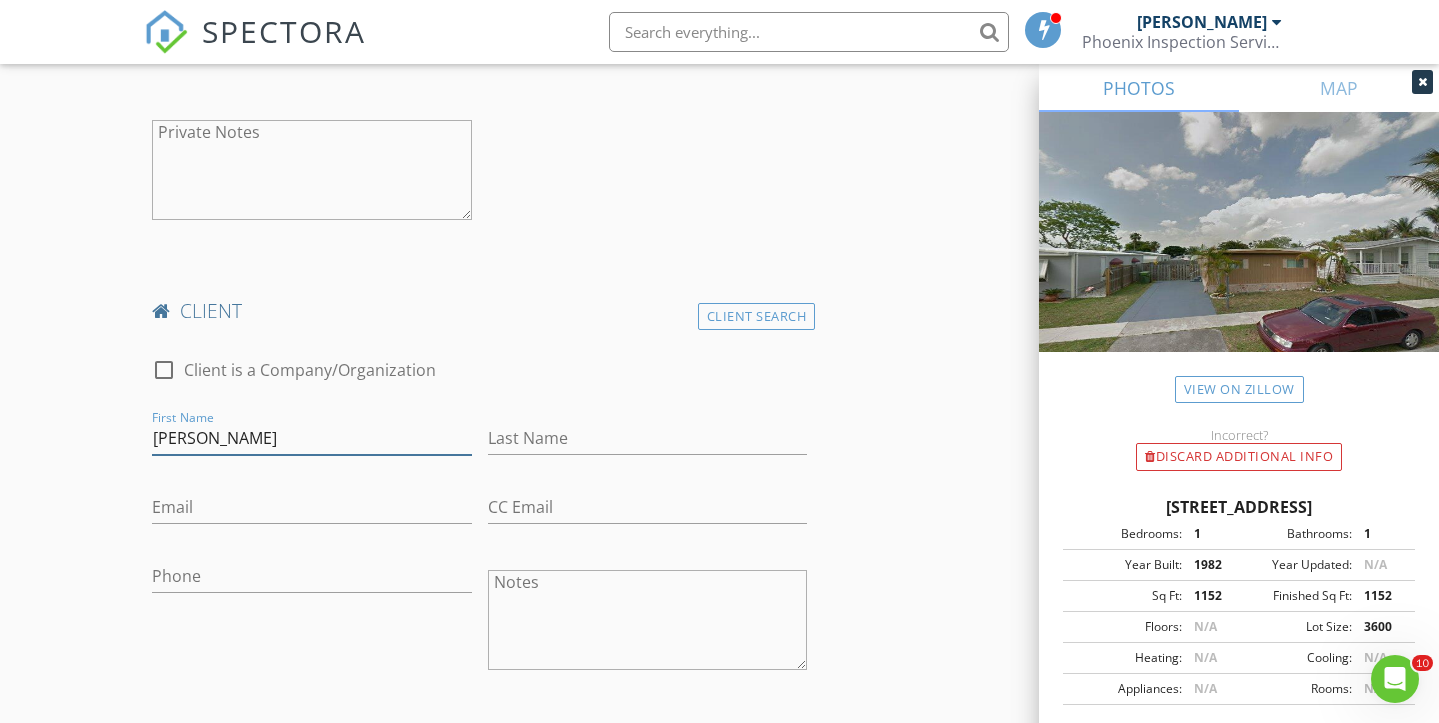 type on "Andy" 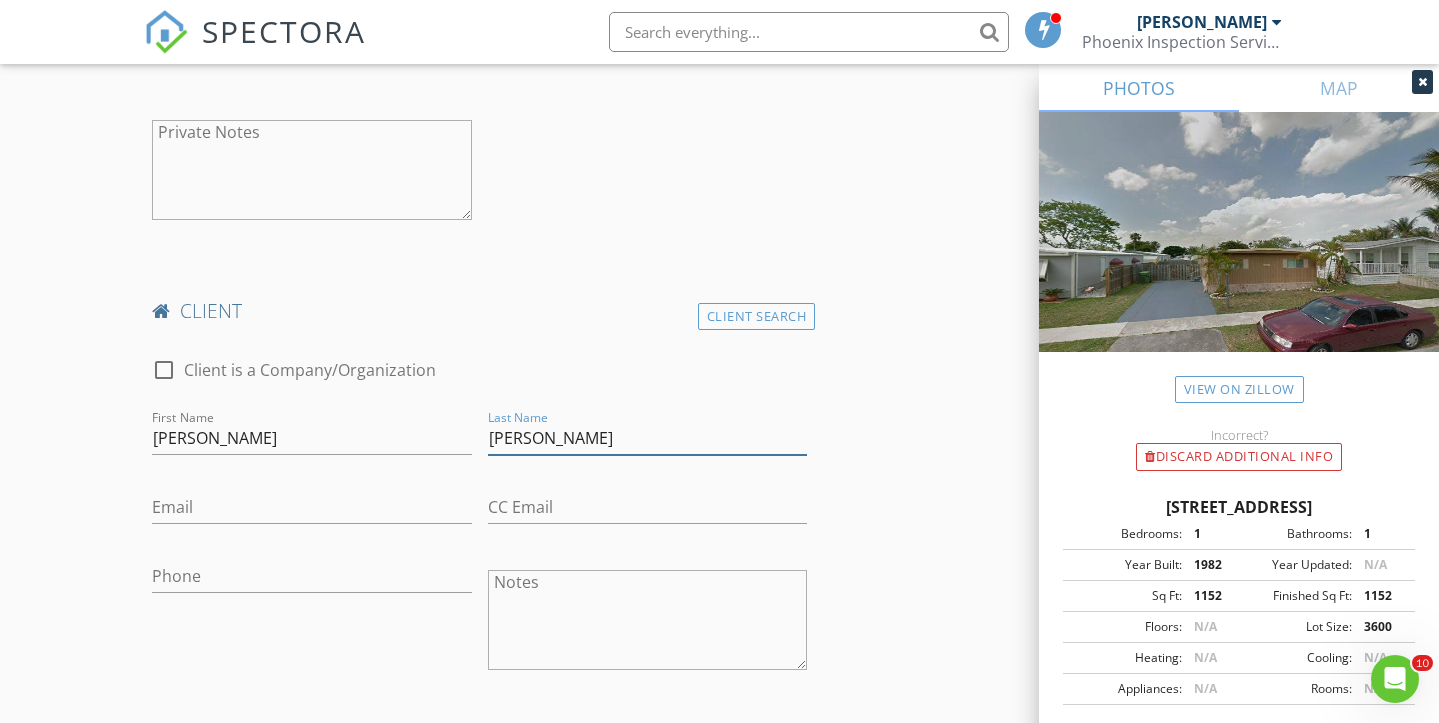 type on "Diaz" 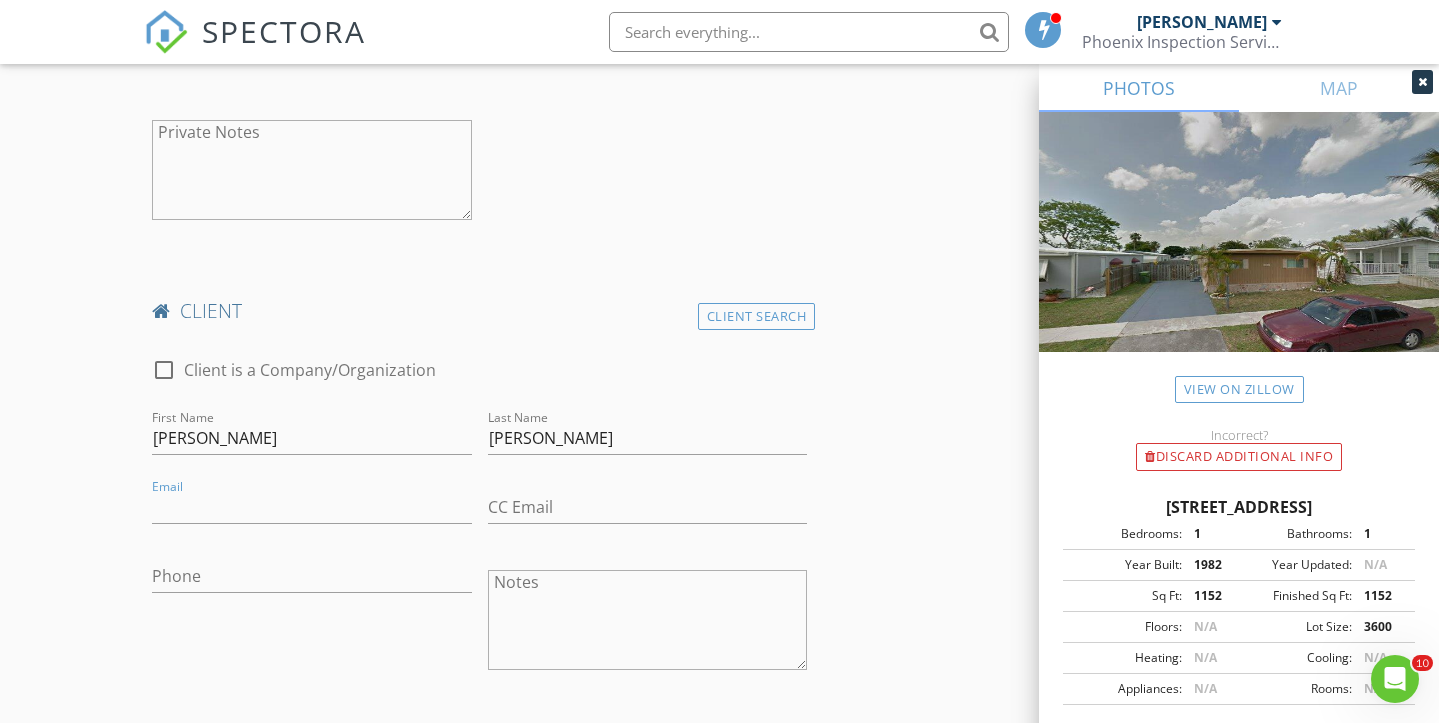 click on "New Inspection
Click here to use the New Order Form
INSPECTOR(S)
check_box   Mario Garcia   PRIMARY   Mario Garcia arrow_drop_down   check_box_outline_blank Mario Garcia specifically requested
Date/Time
07/10/2025 5:00 PM
Location
Address Search       Address 21511 NW 3rd St   Unit   City Hollywood   State FL   Zip 33029   County Broward     Square Feet 1152   Year Built 1982   Foundation arrow_drop_down     Mario Garcia     23.6 miles     (41 minutes)
client
check_box Enable Client CC email for this inspection   Client Search     check_box_outline_blank Client is a Company/Organization     First Name Elianet   Last Name Hernandez Wong   Email elianethw31@gmail.com   CC Email   Phone 810-874-0554           Notes   Private Notes
client
Client Search     check_box_outline_blank     First Name Andy   Diaz" at bounding box center [719, 746] 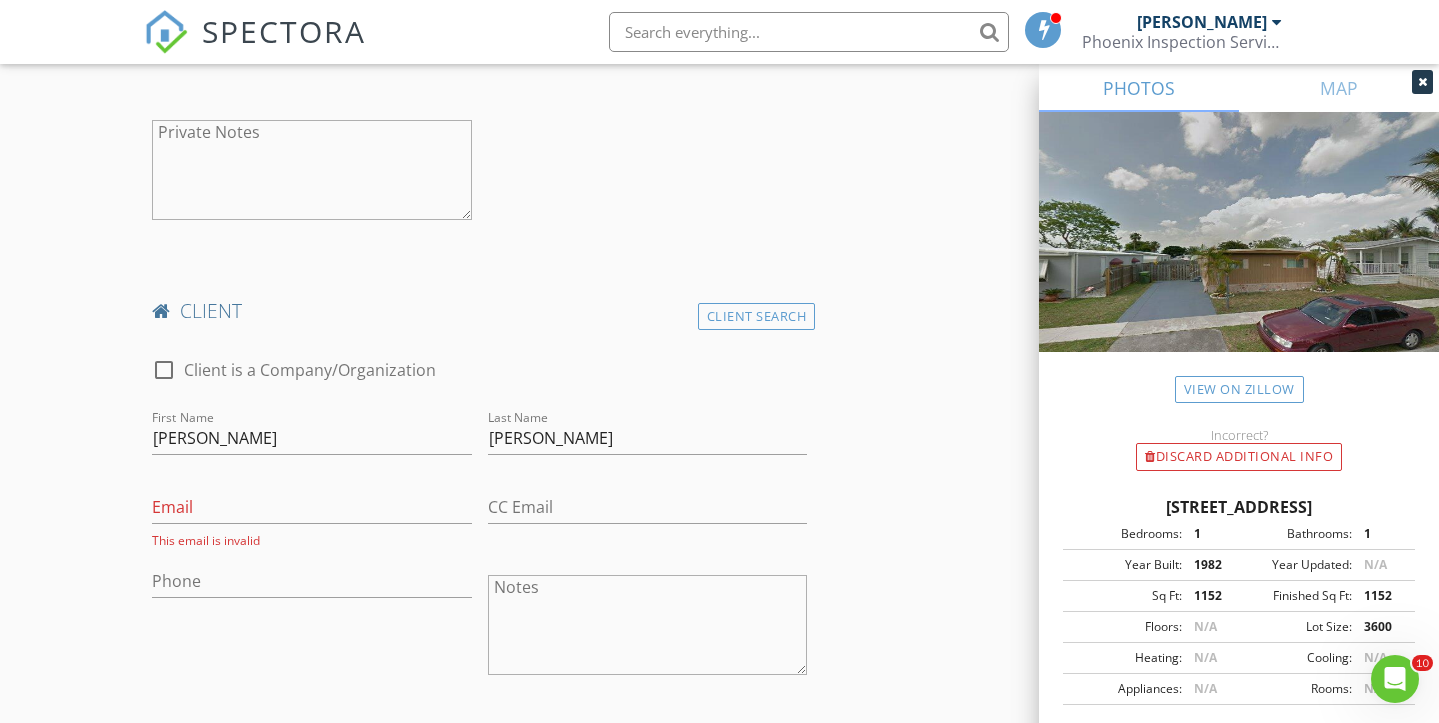 click on "New Inspection
Click here to use the New Order Form
INSPECTOR(S)
check_box   Mario Garcia   PRIMARY   Mario Garcia arrow_drop_down   check_box_outline_blank Mario Garcia specifically requested
Date/Time
07/10/2025 5:00 PM
Location
Address Search       Address 21511 NW 3rd St   Unit   City Hollywood   State FL   Zip 33029   County Broward     Square Feet 1152   Year Built 1982   Foundation arrow_drop_down     Mario Garcia     23.6 miles     (41 minutes)
client
check_box Enable Client CC email for this inspection   Client Search     check_box_outline_blank Client is a Company/Organization     First Name Elianet   Last Name Hernandez Wong   Email elianethw31@gmail.com   CC Email   Phone 810-874-0554           Notes   Private Notes
client
Client Search     check_box_outline_blank     First Name Andy   Diaz" at bounding box center (719, 749) 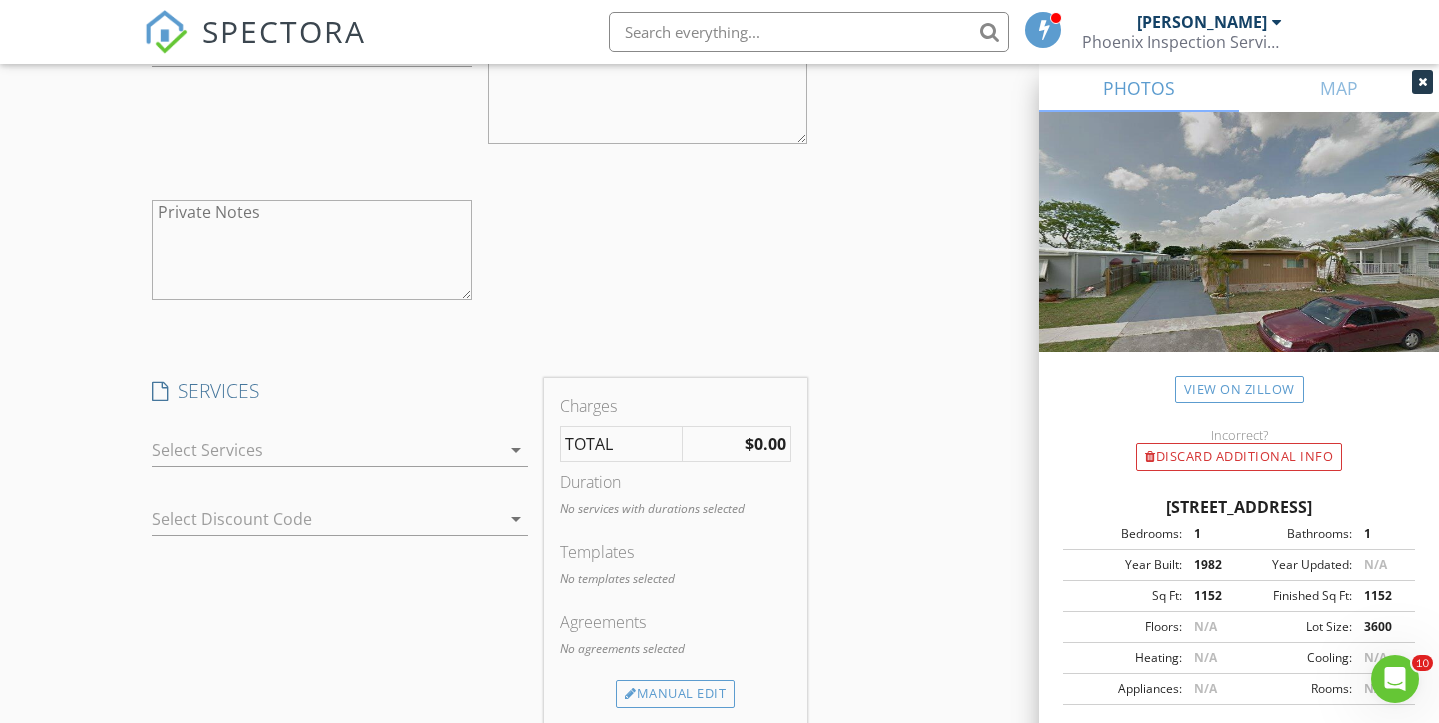 scroll, scrollTop: 1933, scrollLeft: 0, axis: vertical 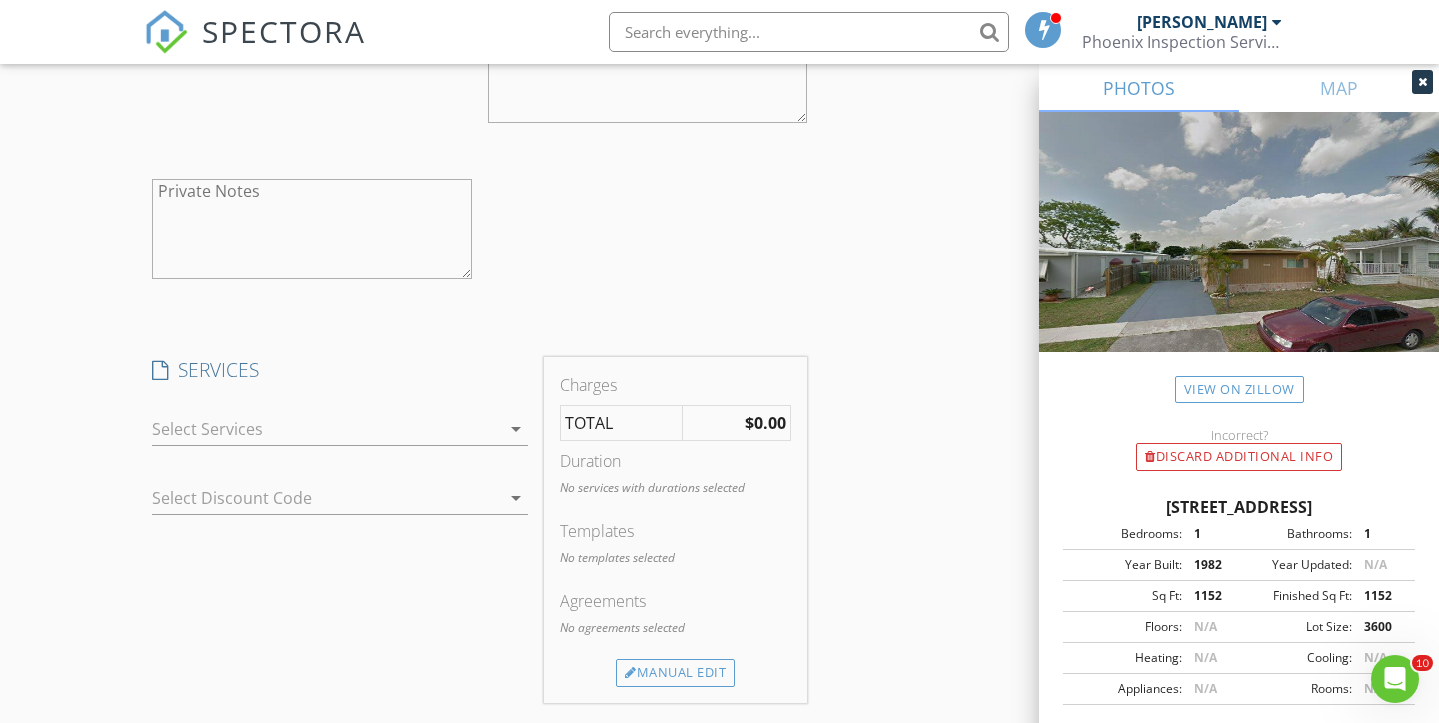 click at bounding box center (326, 429) 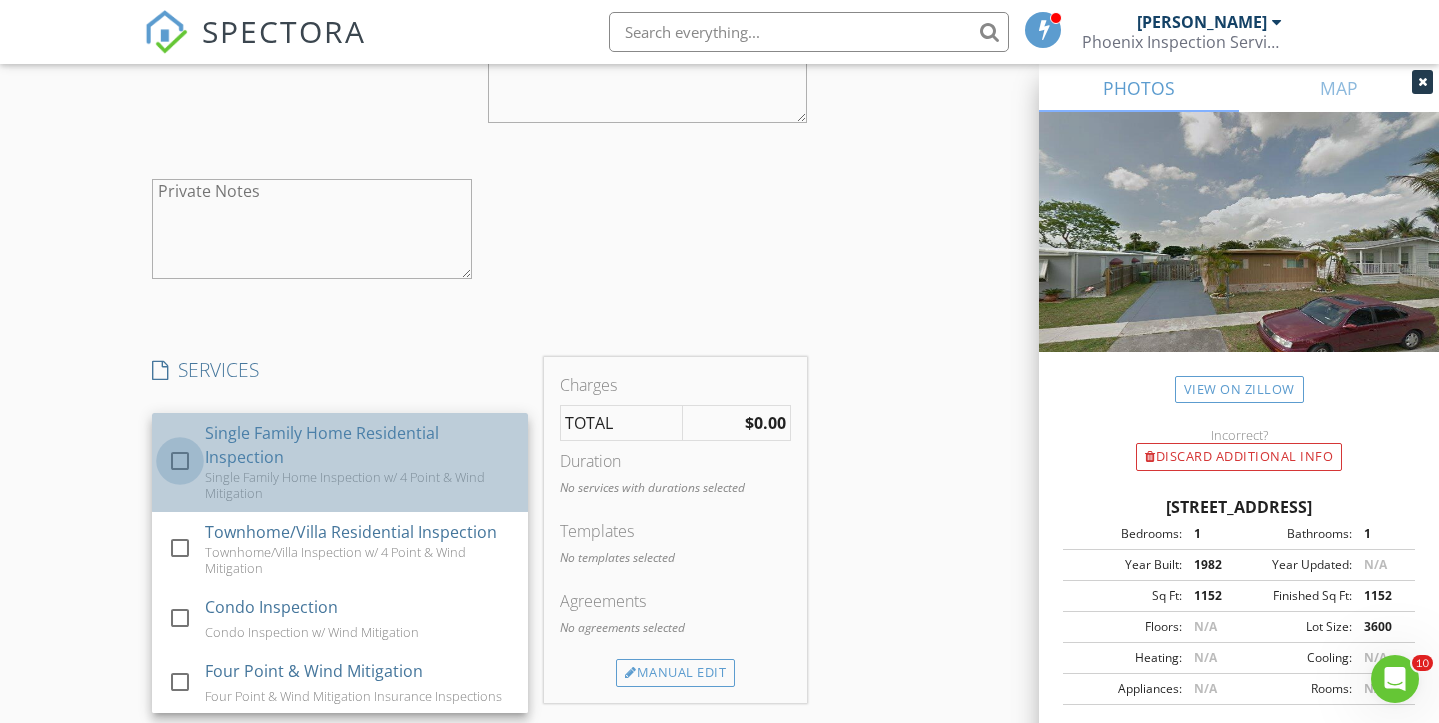 click at bounding box center [180, 461] 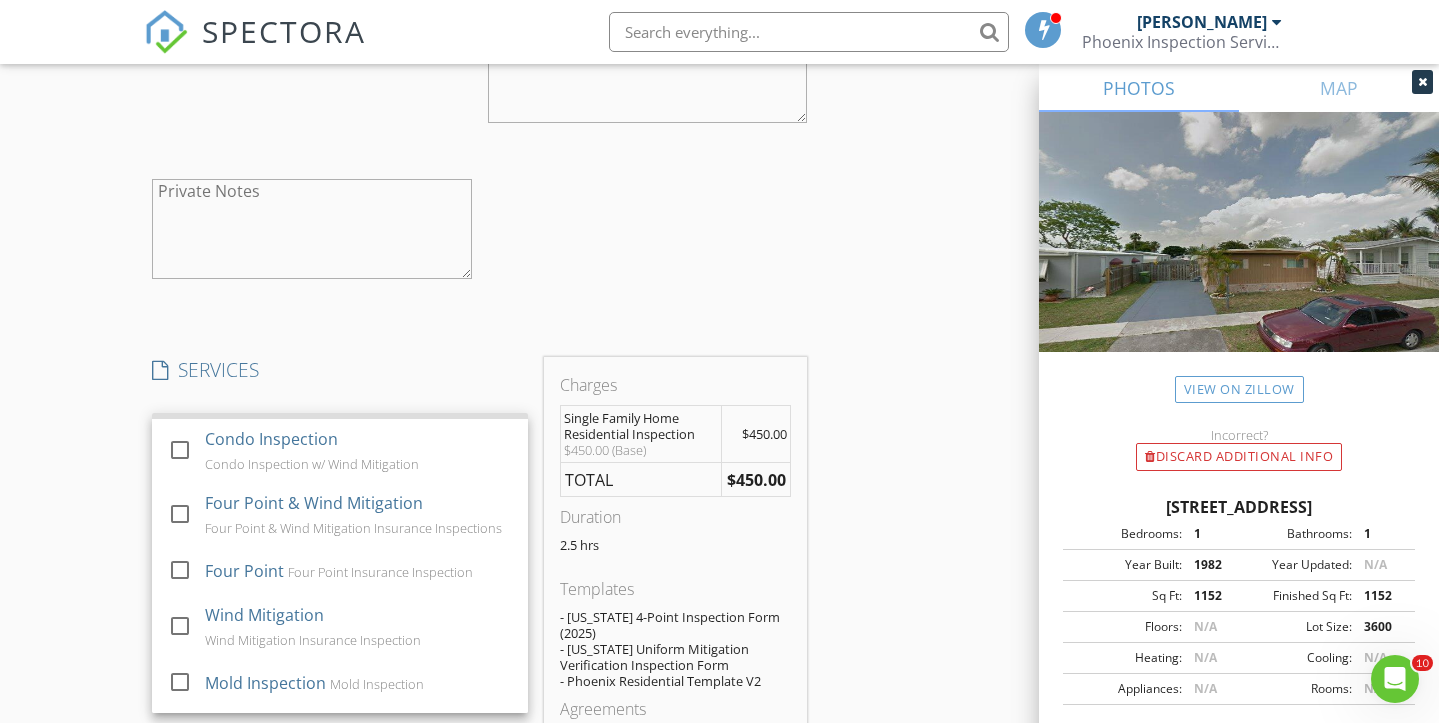 scroll, scrollTop: 180, scrollLeft: 0, axis: vertical 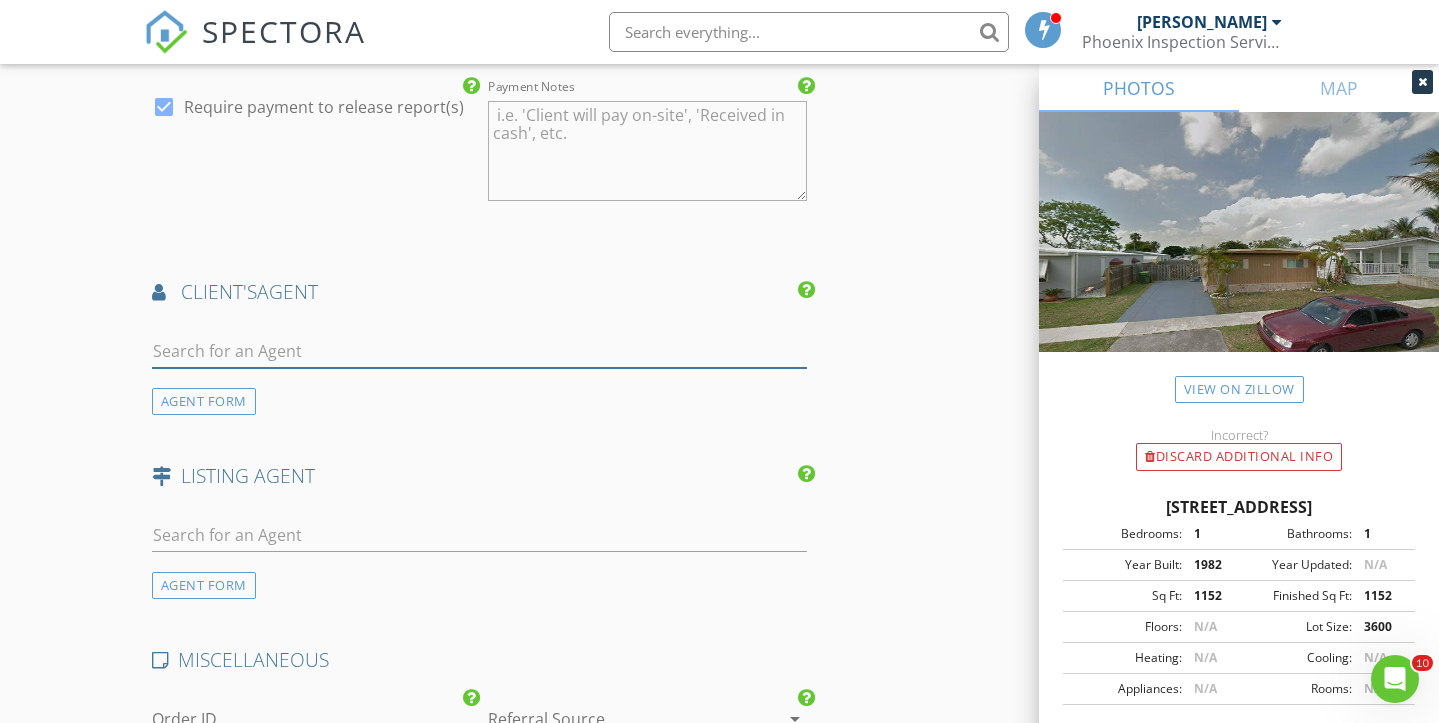 click at bounding box center [480, 351] 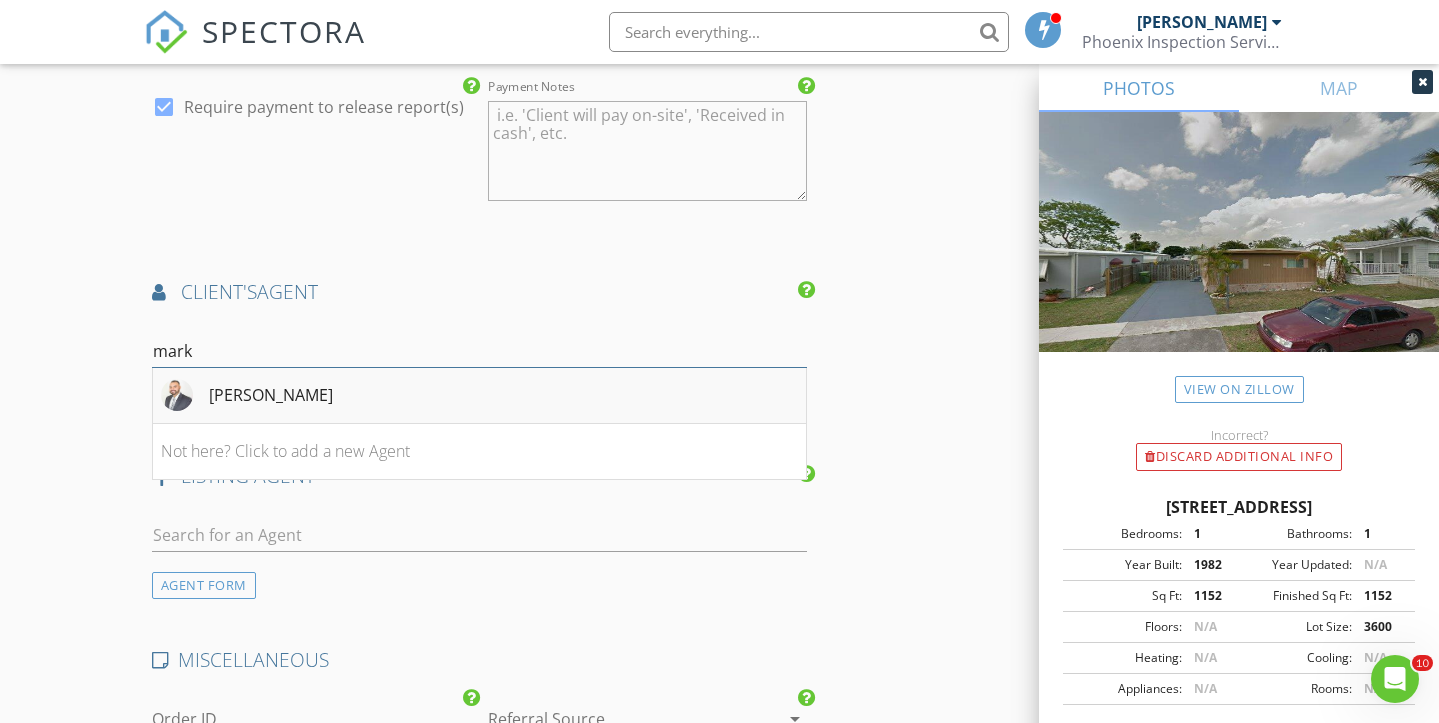 type on "mark" 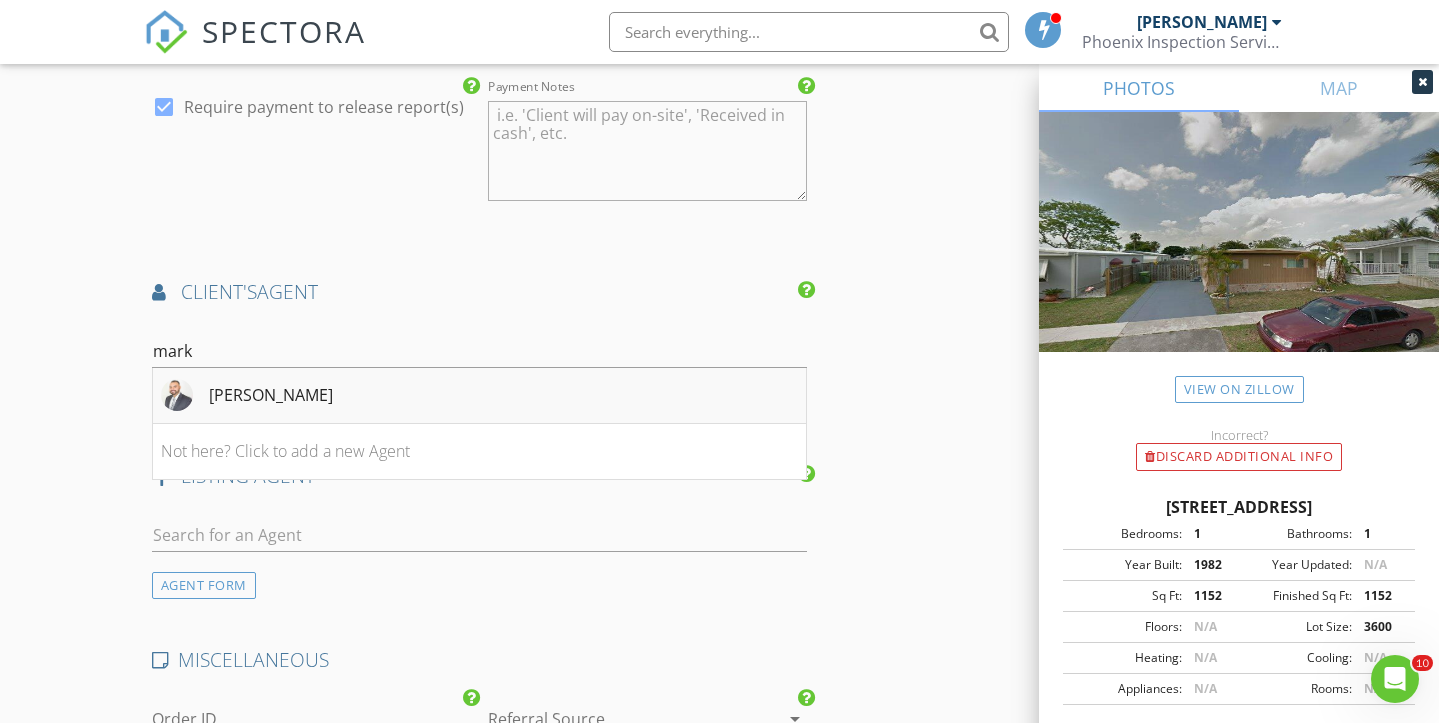 click on "Mark Ramirez" at bounding box center [271, 395] 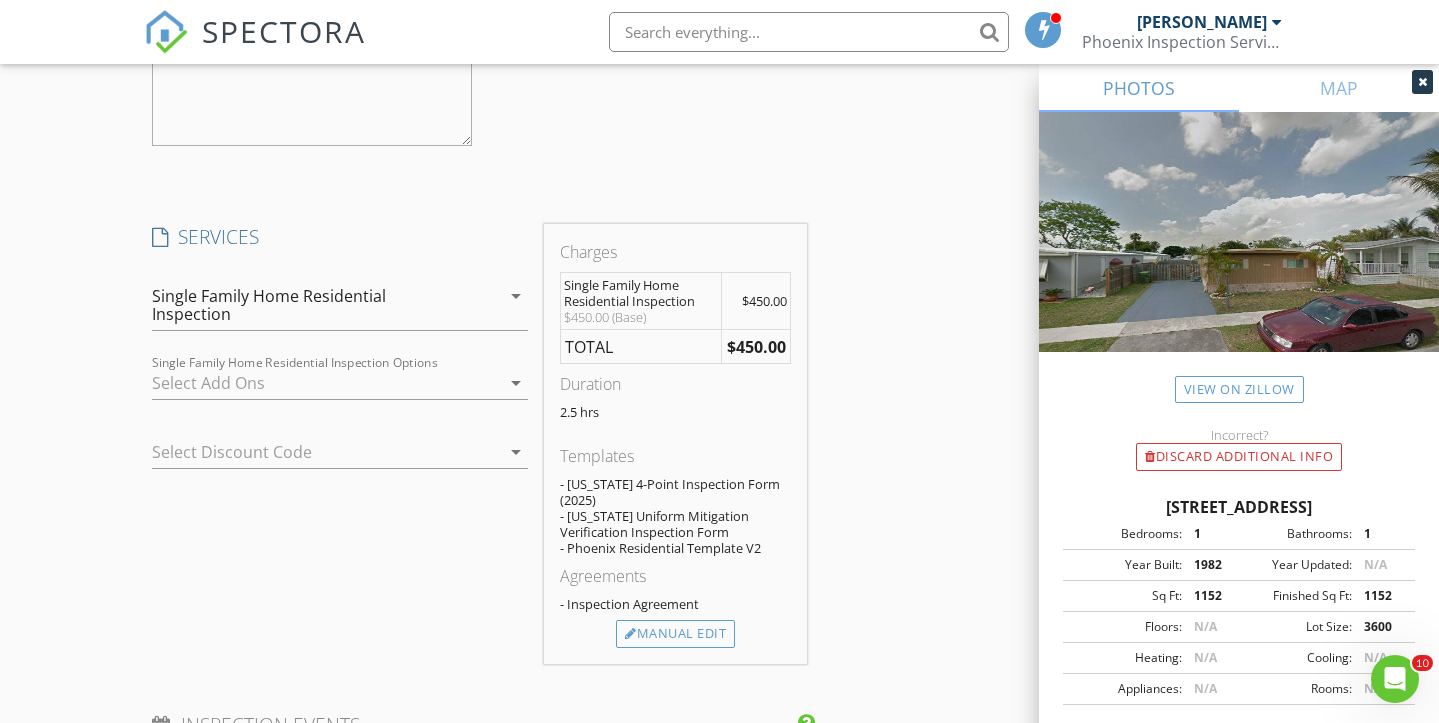 scroll, scrollTop: 2077, scrollLeft: 0, axis: vertical 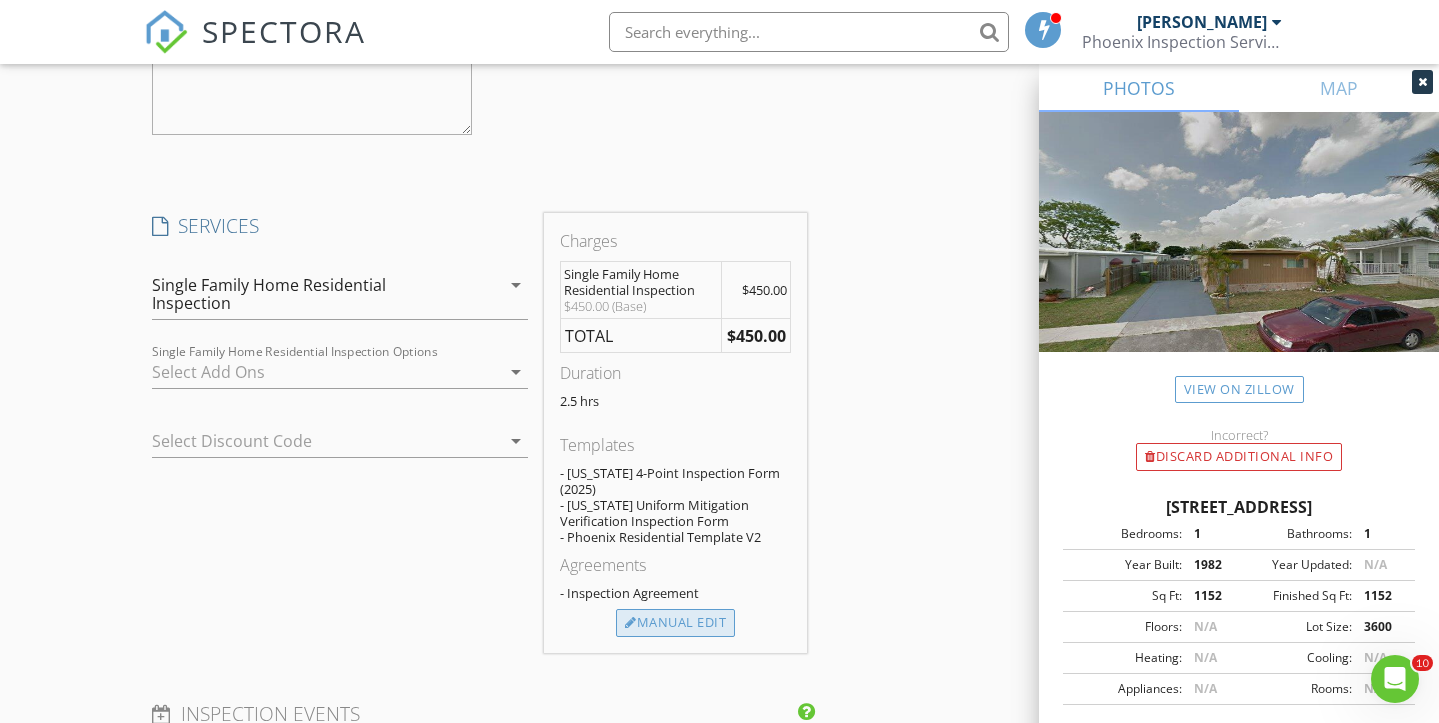 click on "Manual Edit" at bounding box center [675, 623] 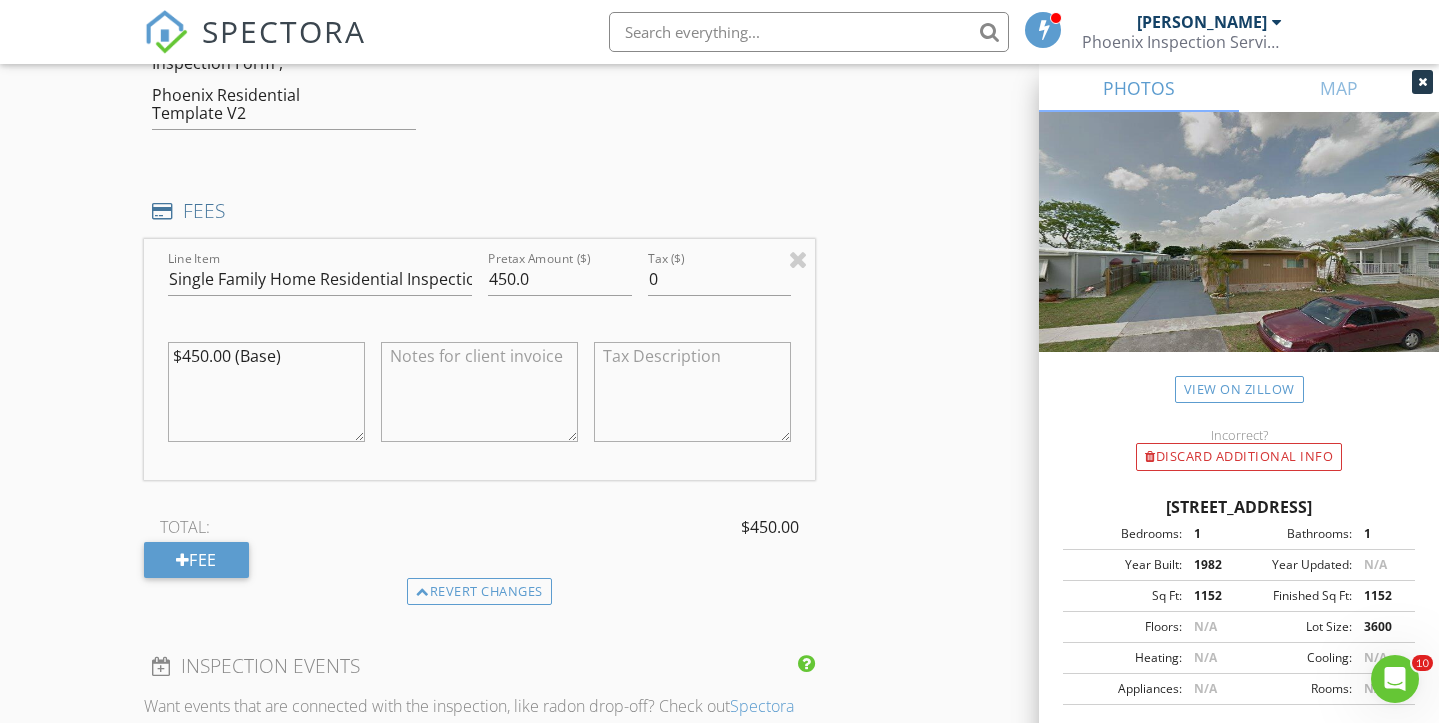 scroll, scrollTop: 2388, scrollLeft: 0, axis: vertical 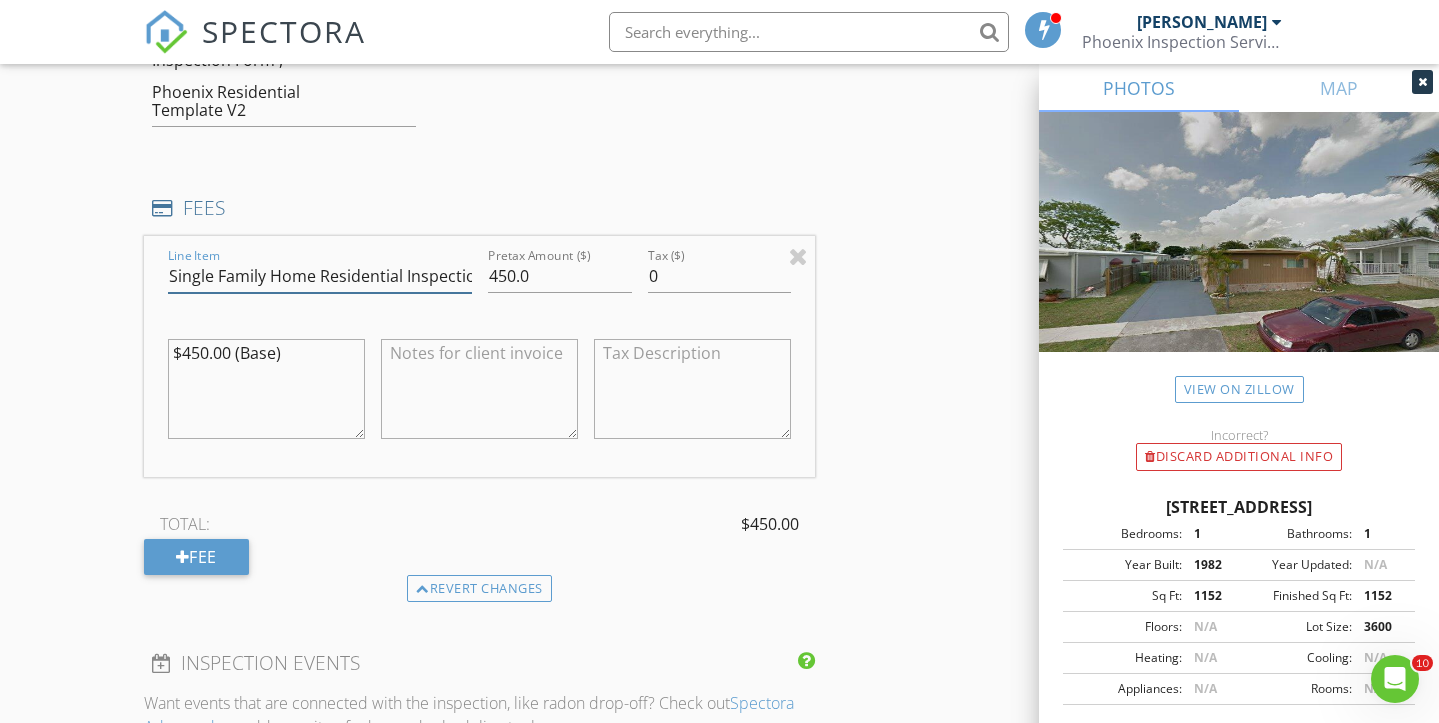 drag, startPoint x: 399, startPoint y: 271, endPoint x: 136, endPoint y: 279, distance: 263.12164 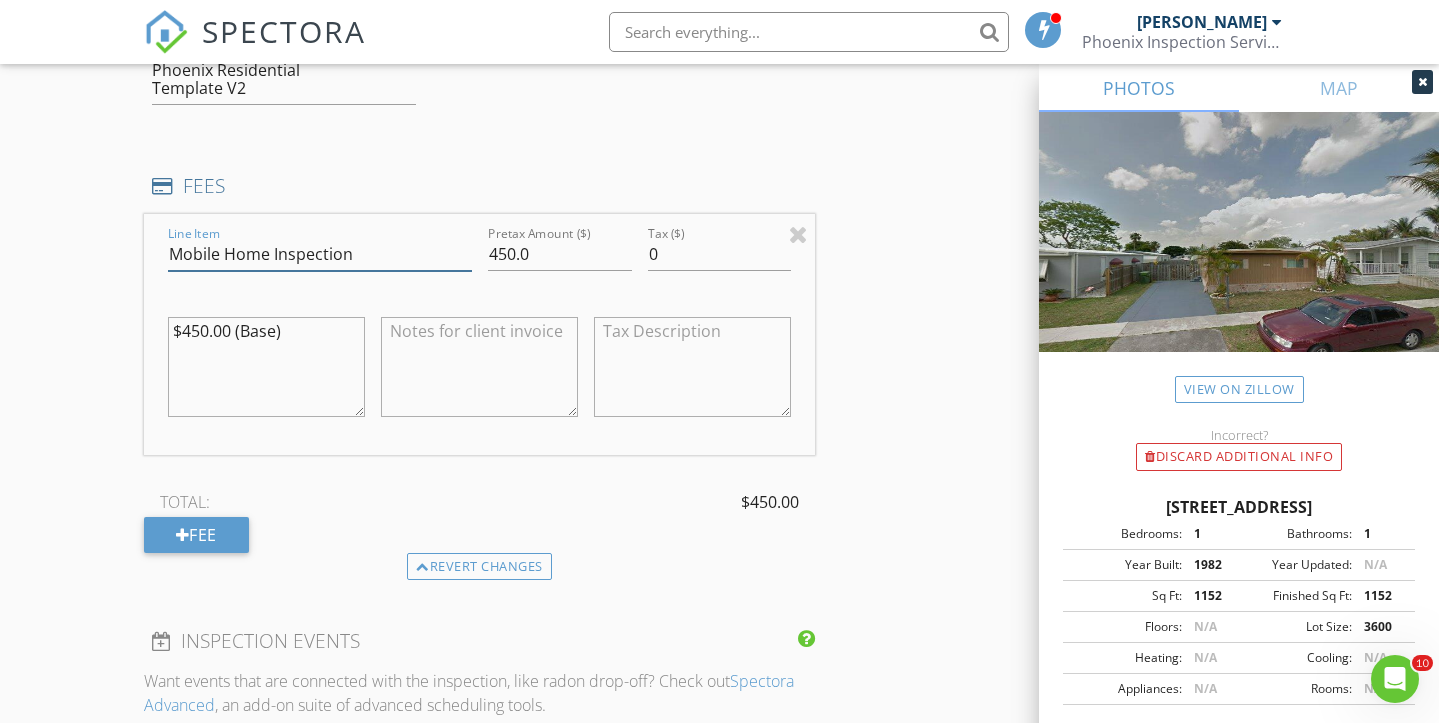 scroll, scrollTop: 2387, scrollLeft: 0, axis: vertical 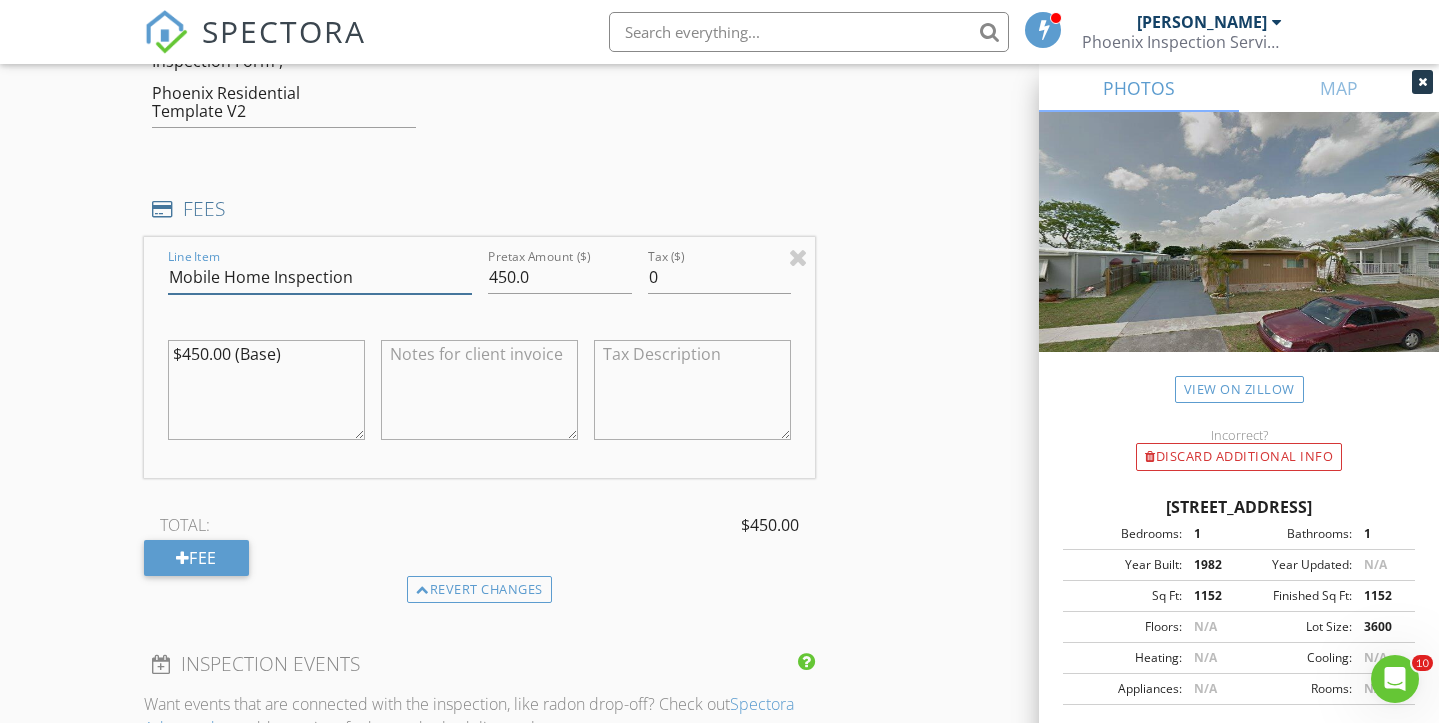 type on "Mobile Home Inspection" 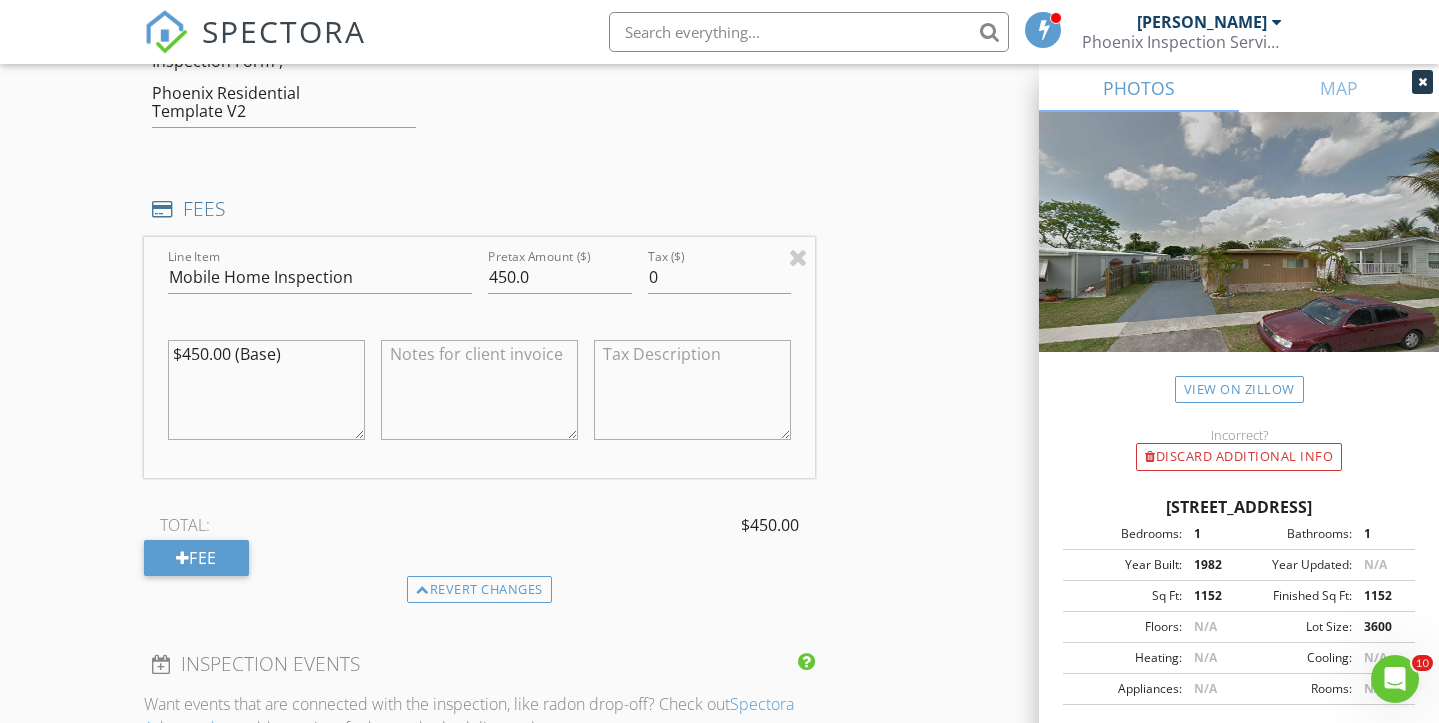click at bounding box center (479, 390) 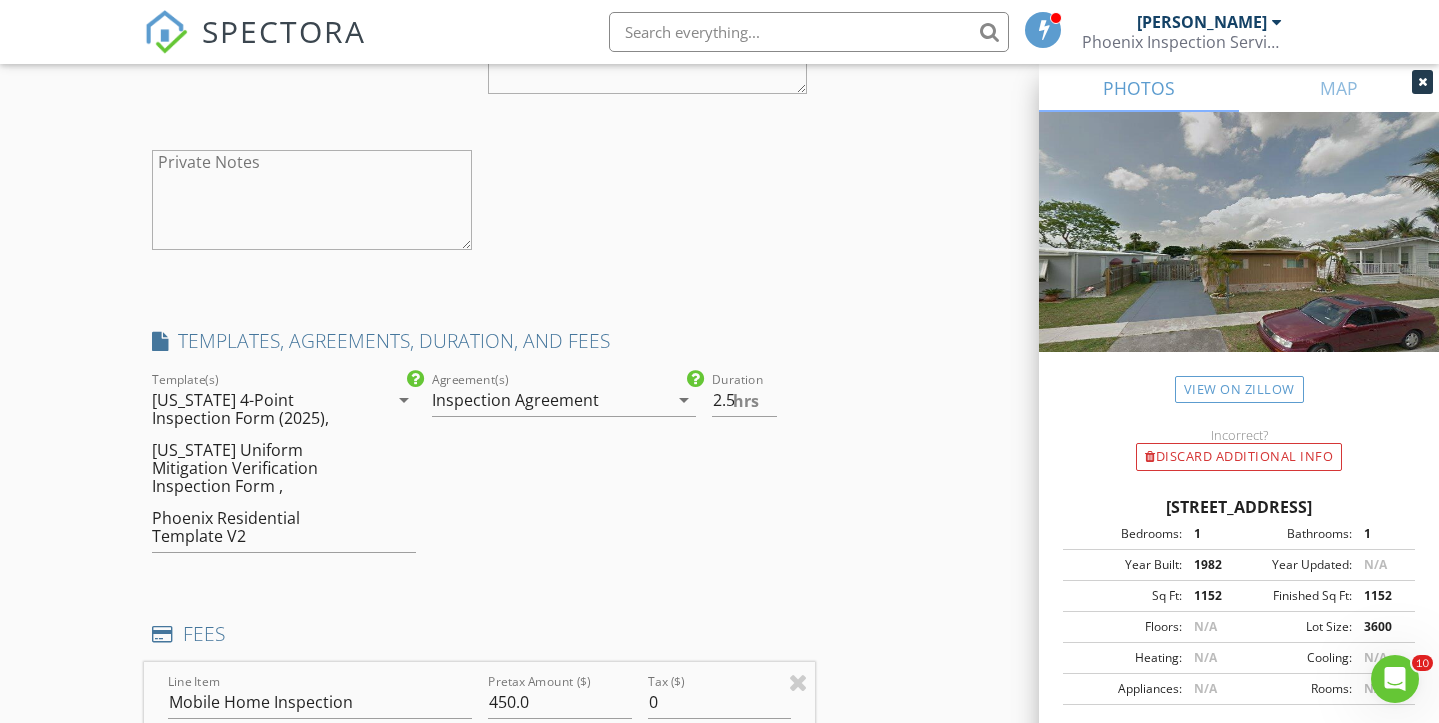 scroll, scrollTop: 1975, scrollLeft: 0, axis: vertical 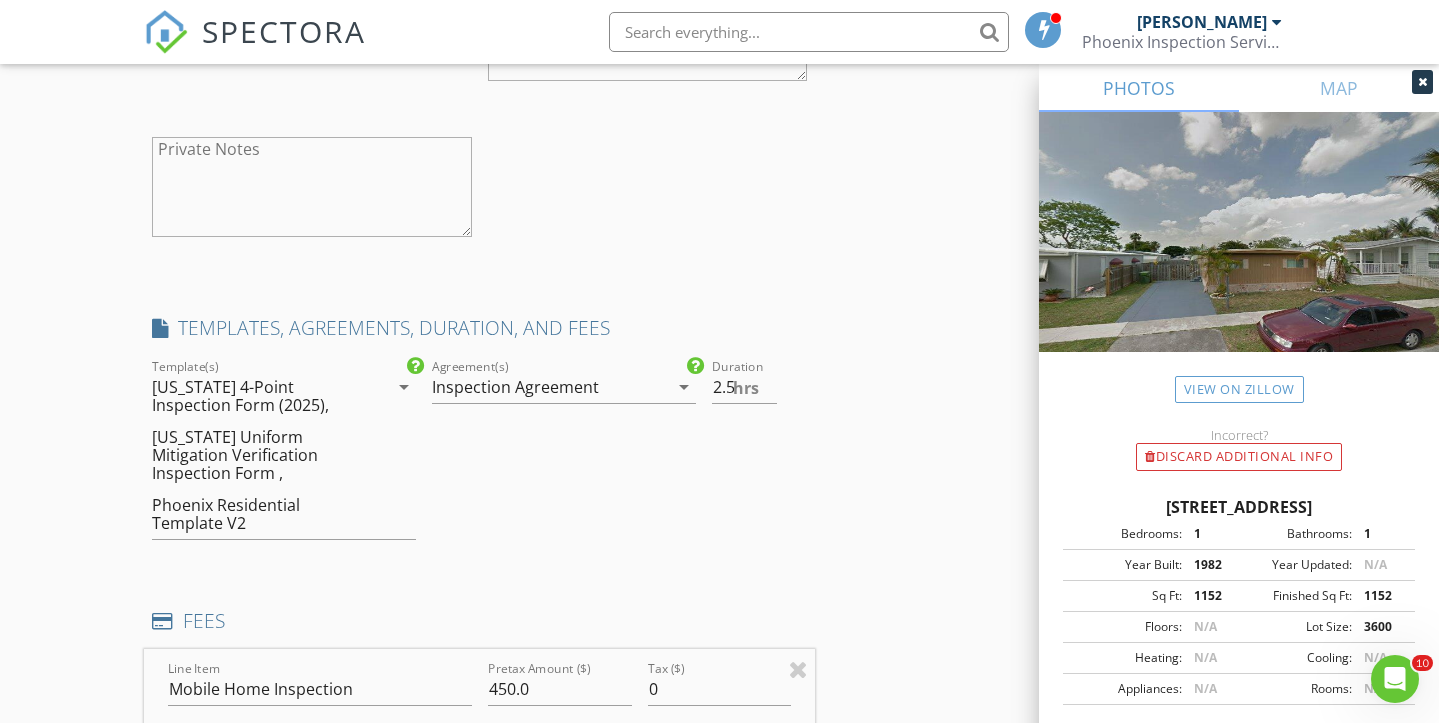 click on "Florida Uniform Mitigation Verification Inspection Form ," at bounding box center [258, 455] 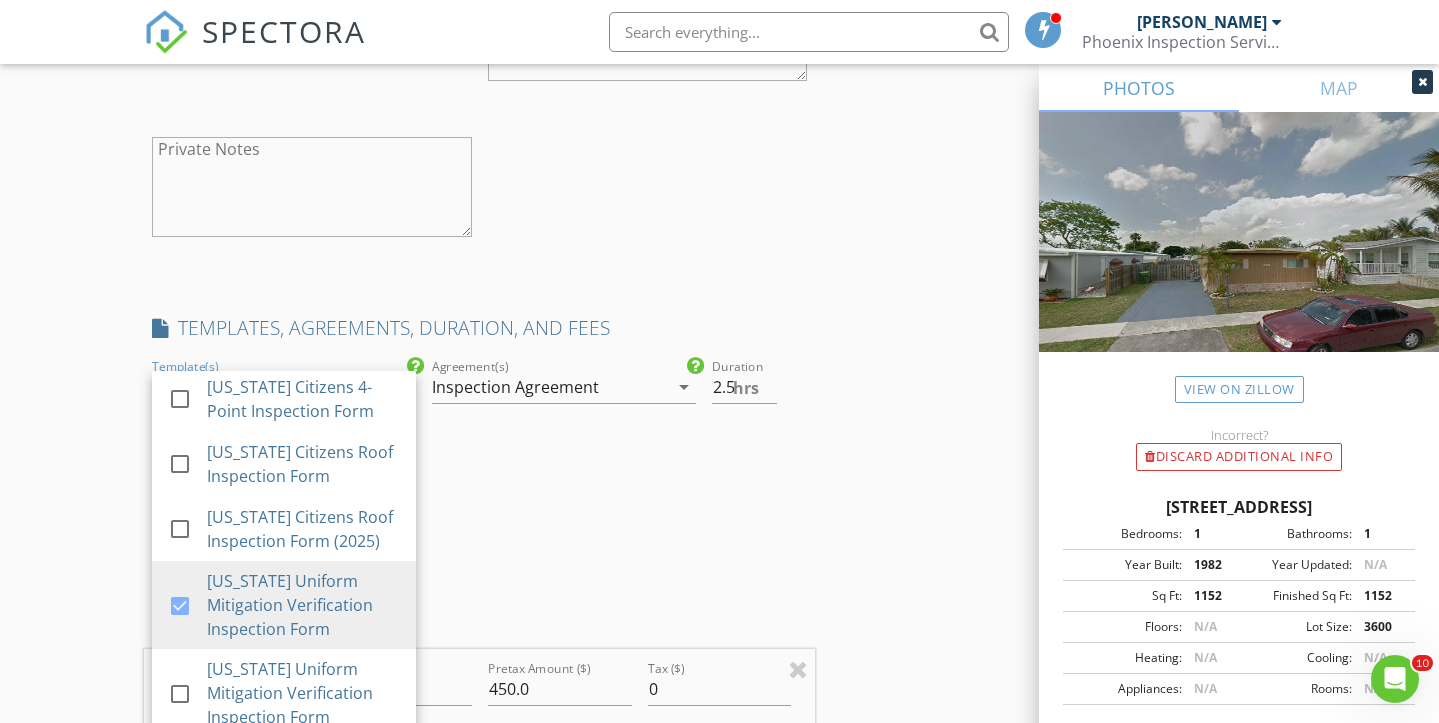 scroll, scrollTop: 231, scrollLeft: 0, axis: vertical 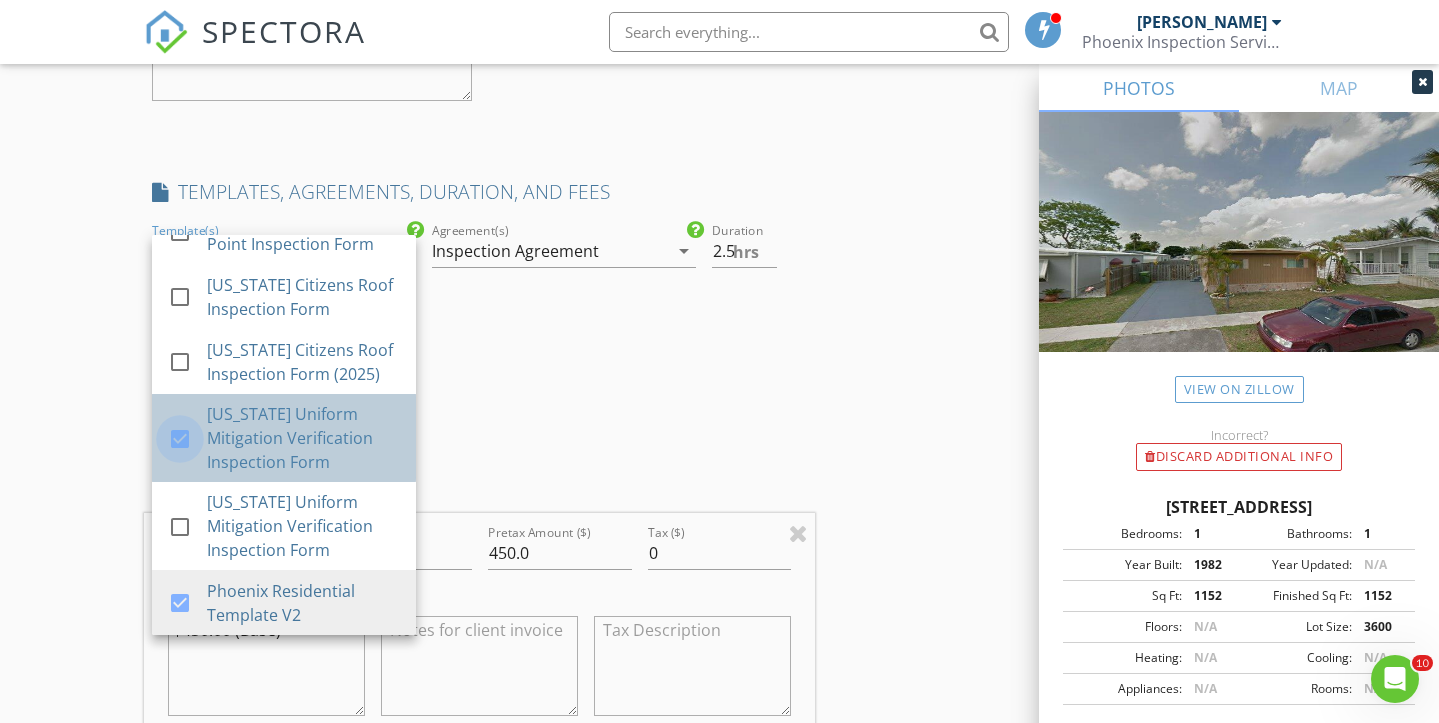 click at bounding box center (180, 439) 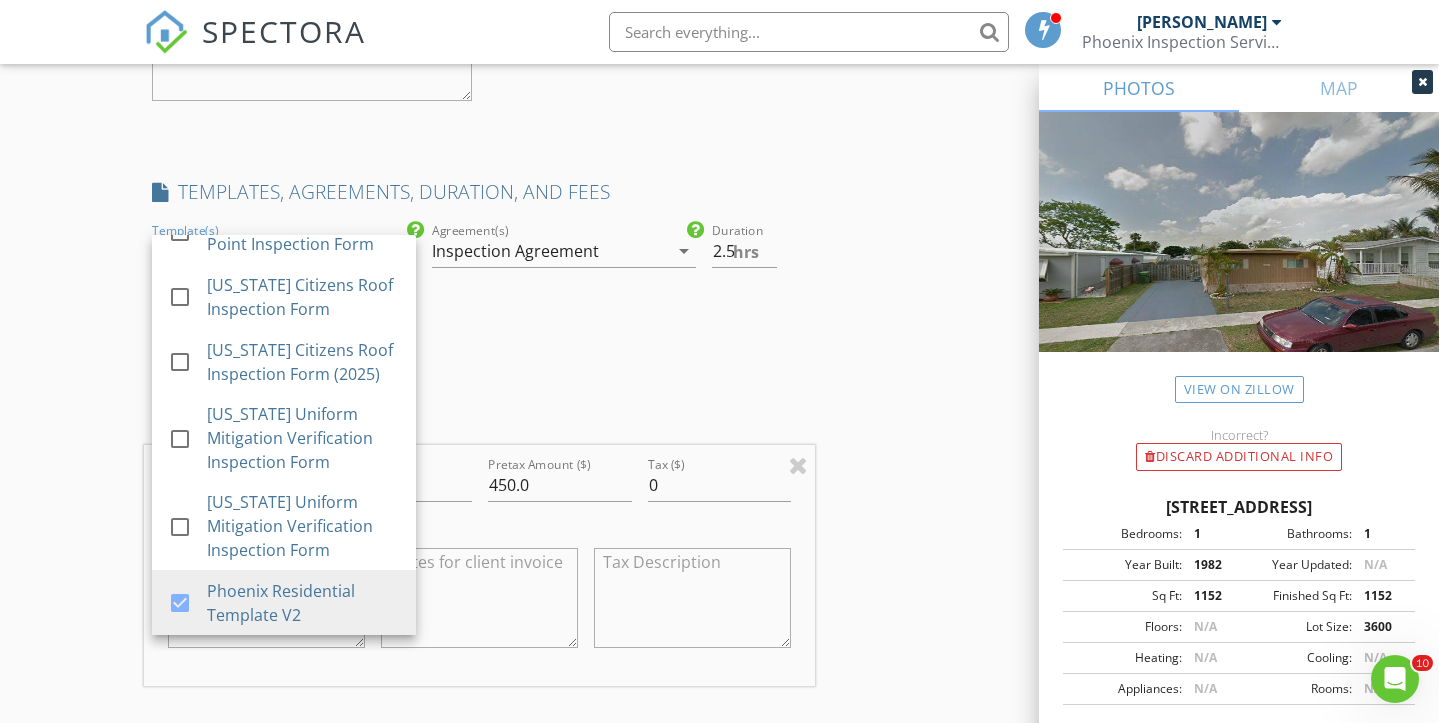 click on "INSPECTOR(S)
check_box   Mario Garcia   PRIMARY   Mario Garcia arrow_drop_down   check_box_outline_blank Mario Garcia specifically requested
Date/Time
07/10/2025 5:00 PM
Location
Address Search       Address 21511 NW 3rd St   Unit   City Hollywood   State FL   Zip 33029   County Broward     Square Feet 1152   Year Built 1982   Foundation arrow_drop_down     Mario Garcia     23.6 miles     (41 minutes)
client
check_box Enable Client CC email for this inspection   Client Search     check_box_outline_blank Client is a Company/Organization     First Name Elianet   Last Name Hernandez Wong   Email elianethw31@gmail.com   CC Email   Phone 810-874-0554           Notes   Private Notes
client
Client Search     check_box_outline_blank Client is a Company/Organization     First Name Andy   Last Name Diaz   Email This email is invalid" at bounding box center (480, 365) 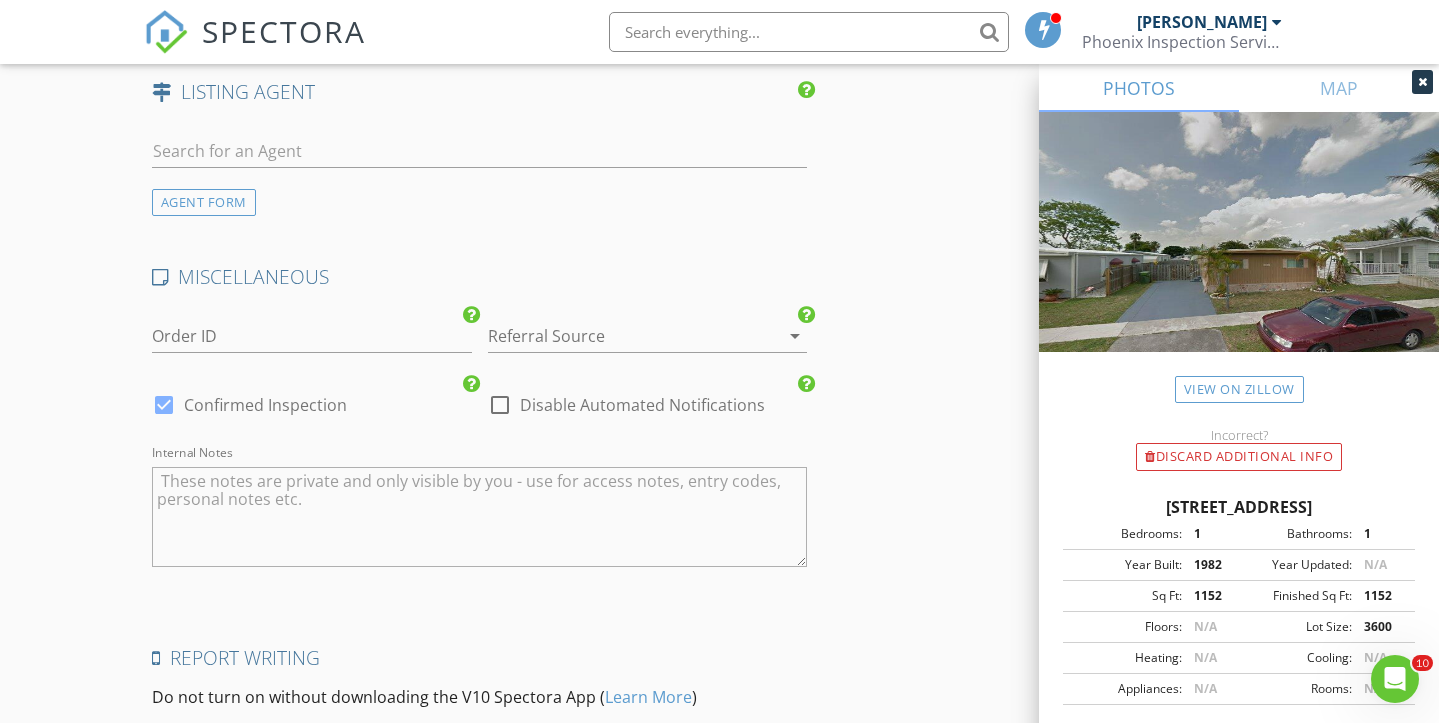 scroll, scrollTop: 4160, scrollLeft: 0, axis: vertical 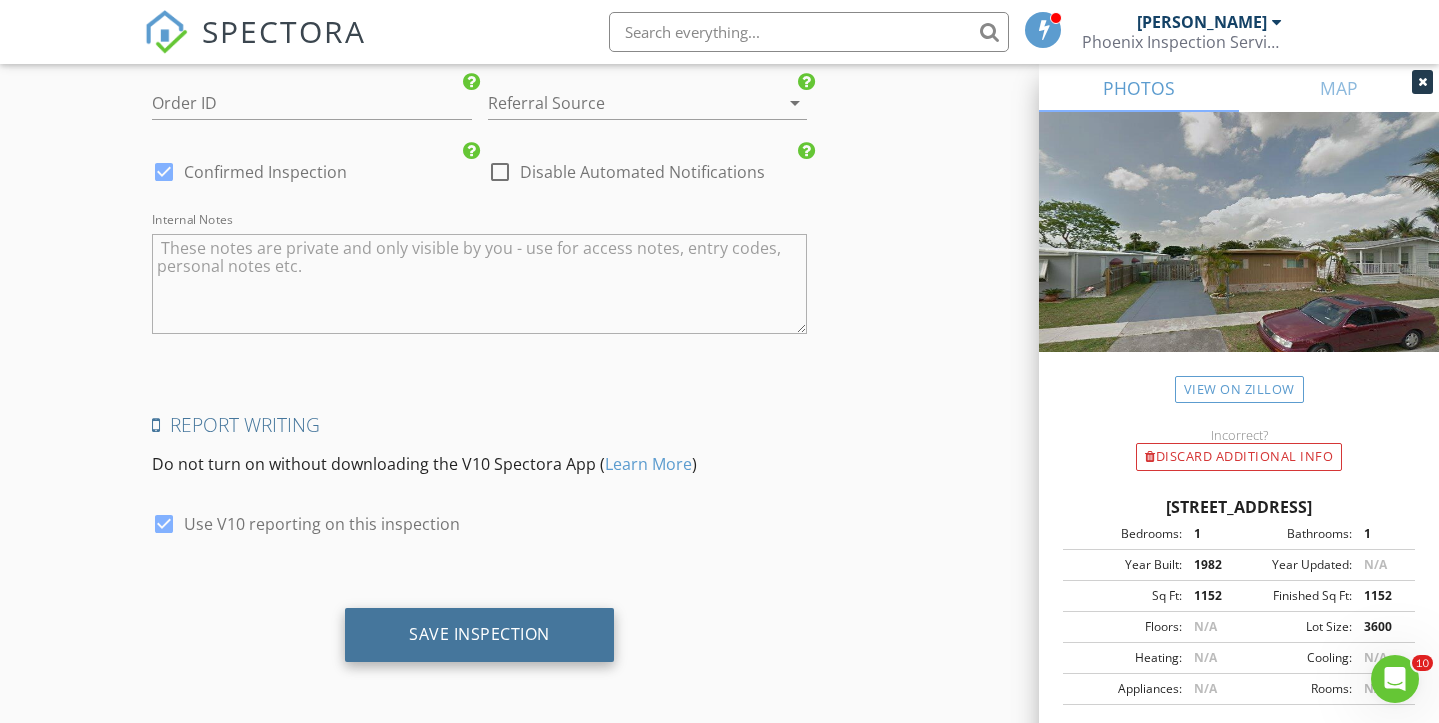 click on "Save Inspection" at bounding box center [479, 634] 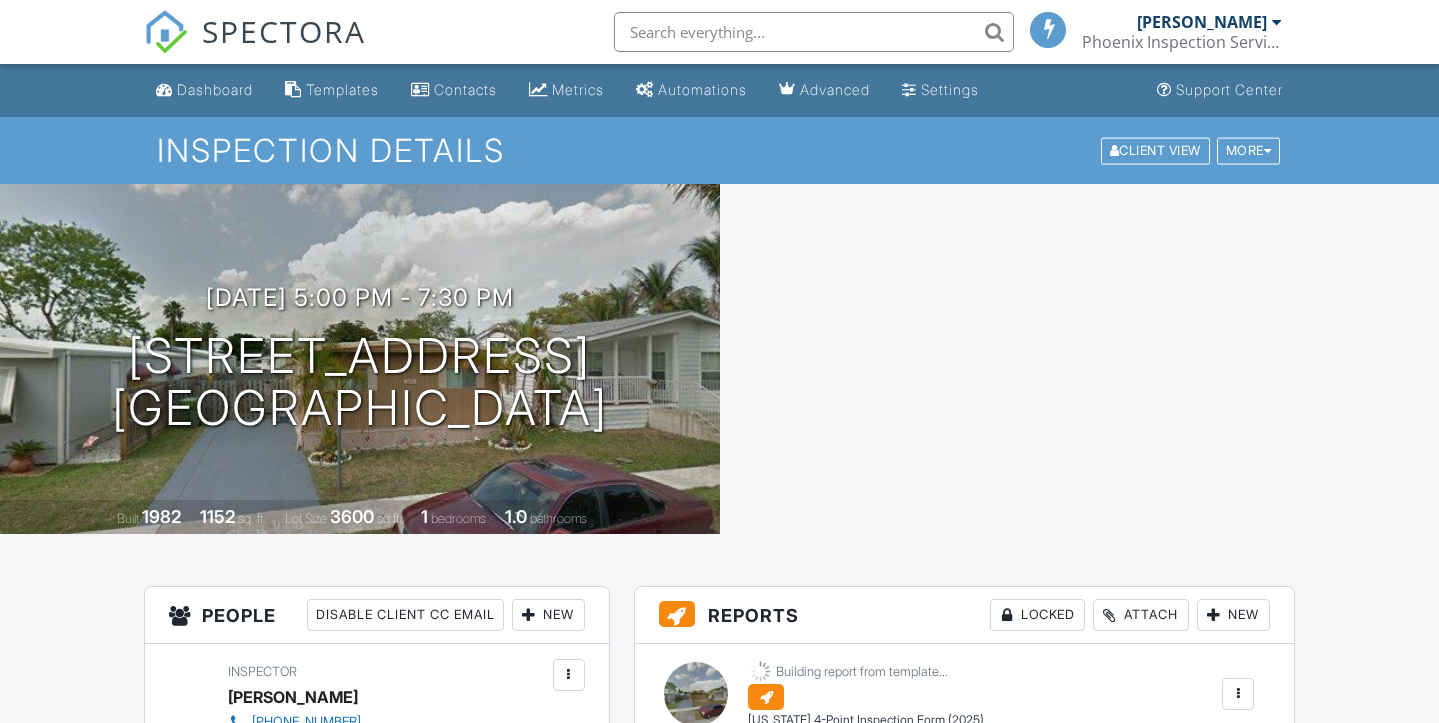 scroll, scrollTop: 0, scrollLeft: 0, axis: both 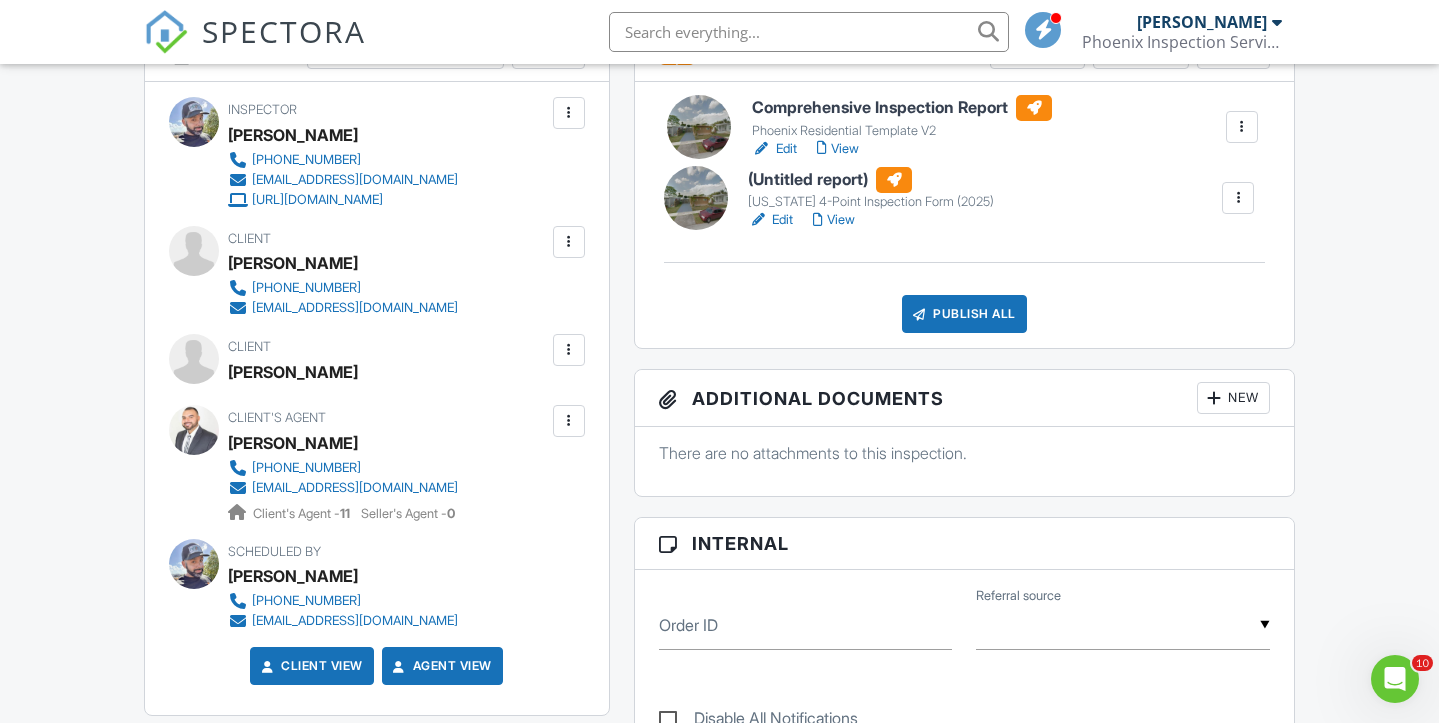 drag, startPoint x: 1242, startPoint y: 222, endPoint x: 1245, endPoint y: 127, distance: 95.047356 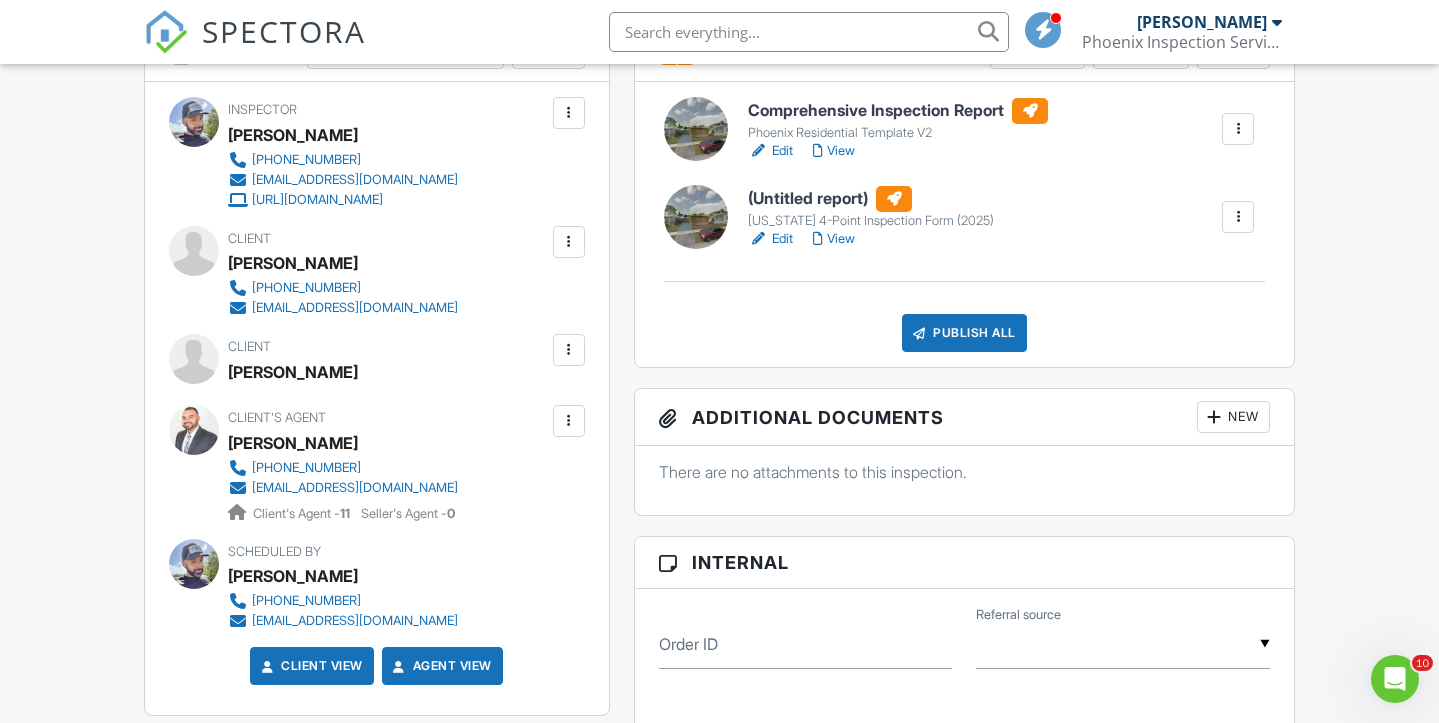 scroll, scrollTop: 0, scrollLeft: 0, axis: both 